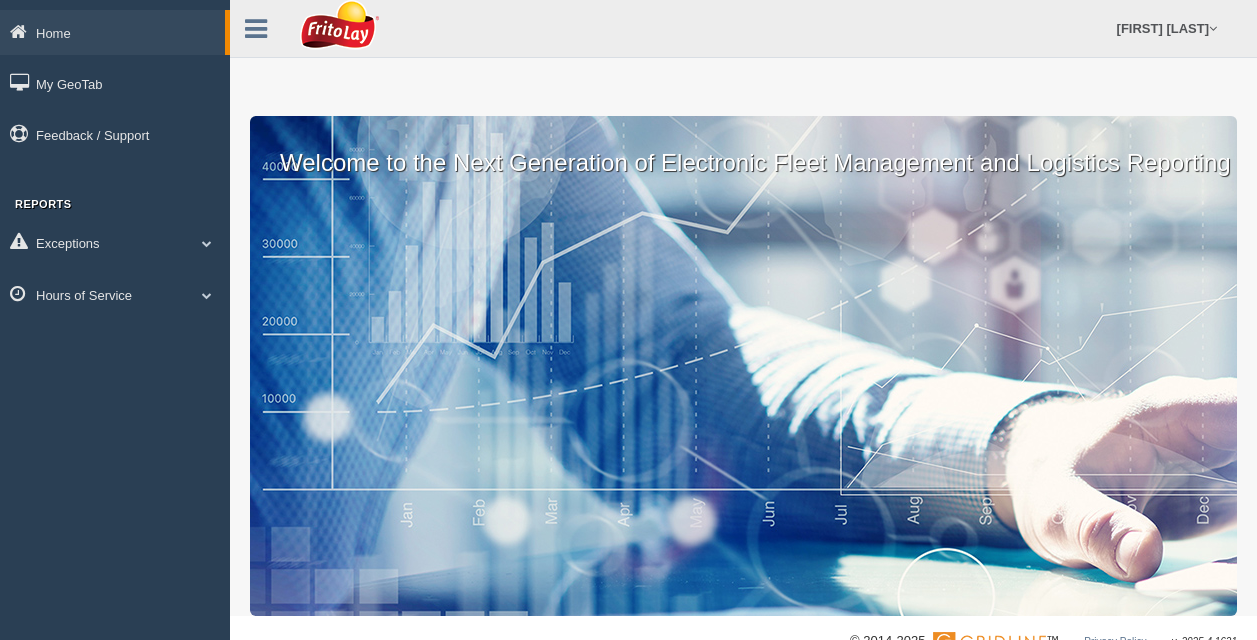 scroll, scrollTop: 0, scrollLeft: 0, axis: both 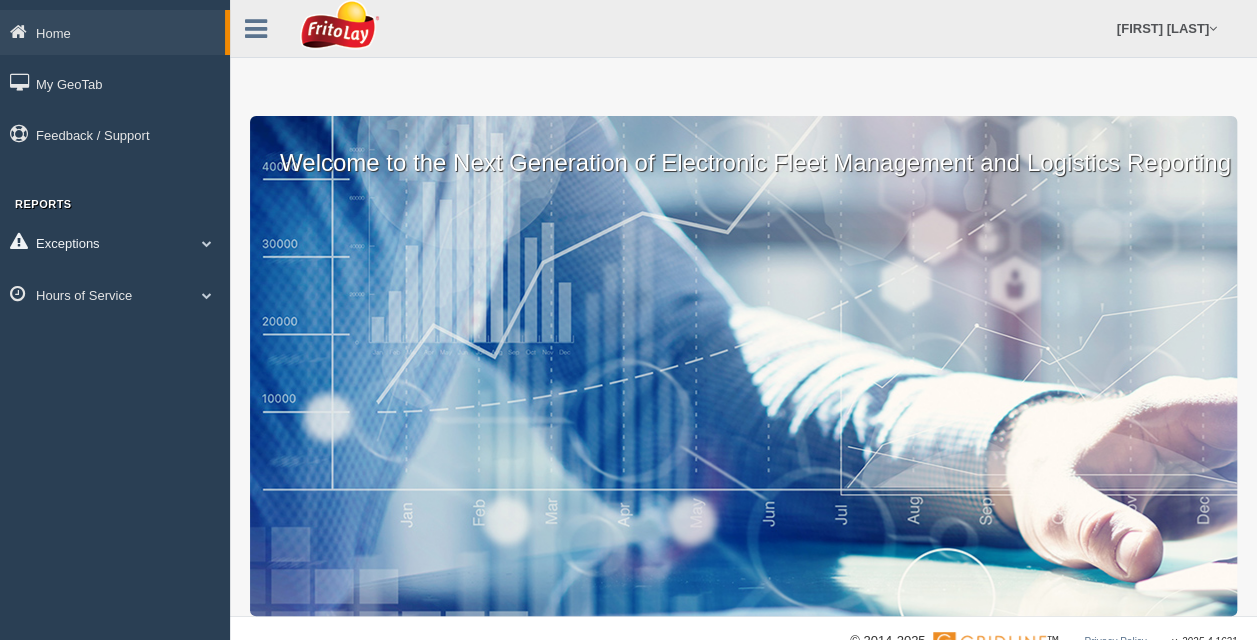 click on "Exceptions" at bounding box center (112, 32) 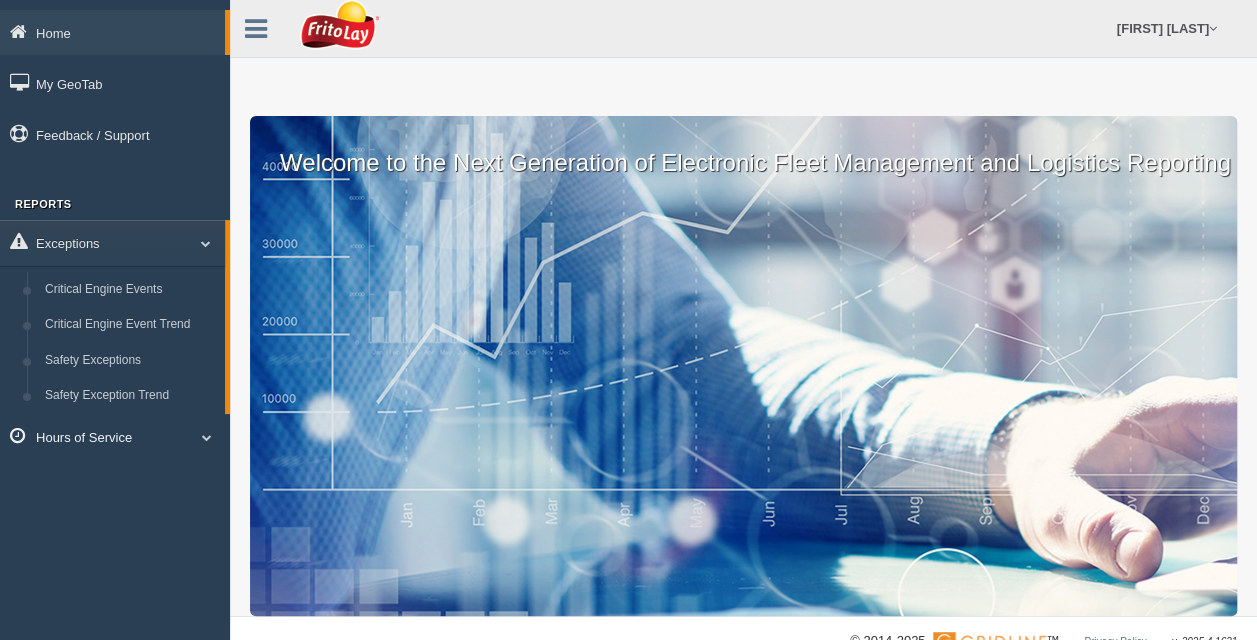 click at bounding box center [198, 243] 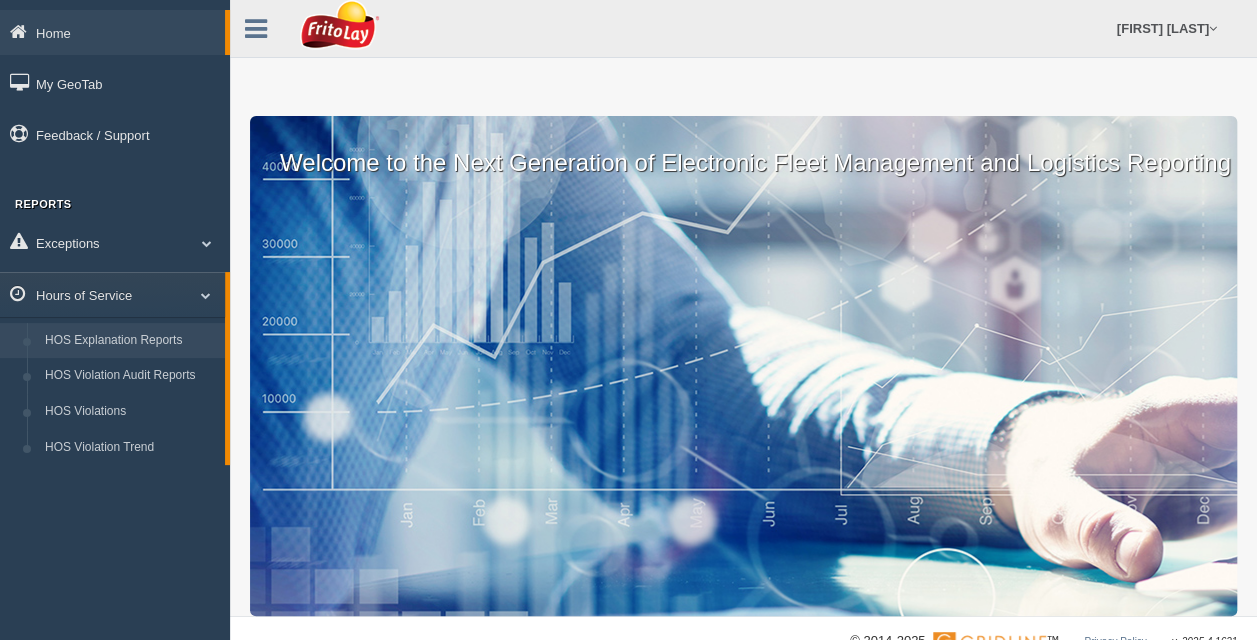 click on "HOS Explanation Reports" at bounding box center (130, 341) 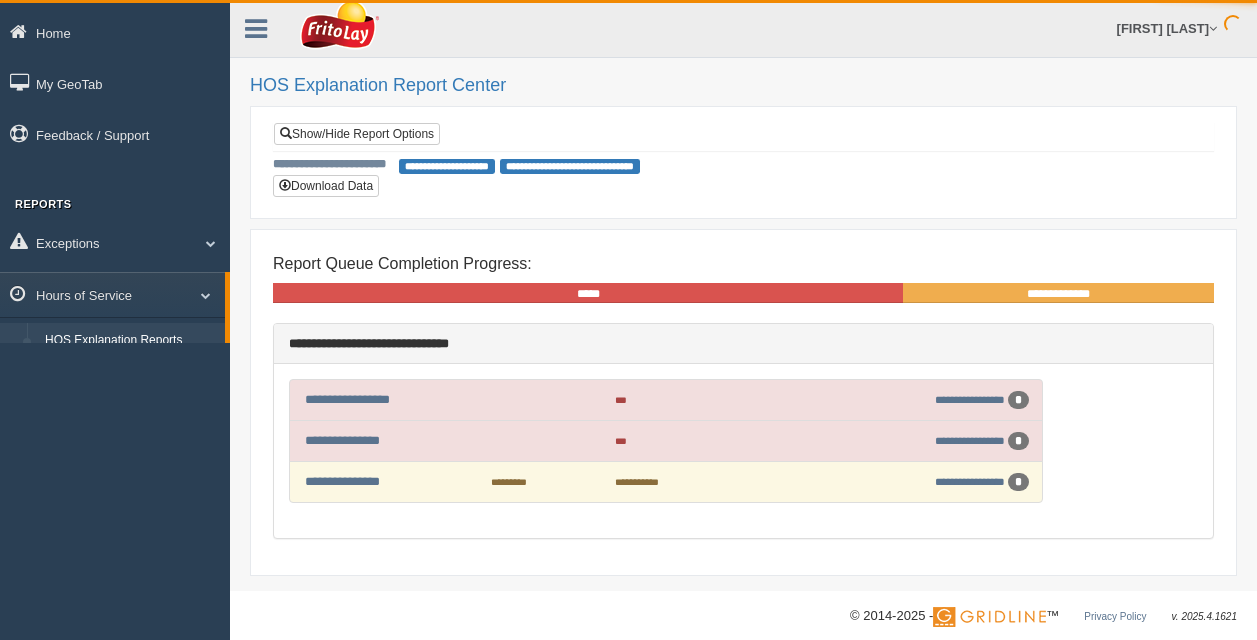 scroll, scrollTop: 0, scrollLeft: 0, axis: both 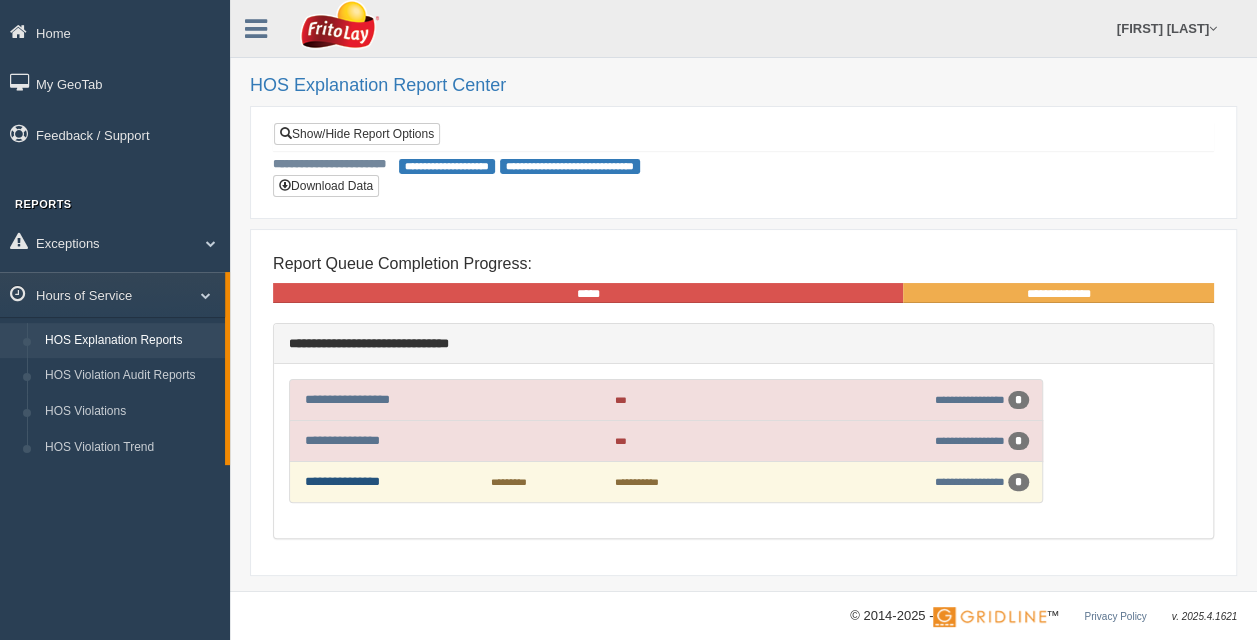 click on "**********" at bounding box center [342, 481] 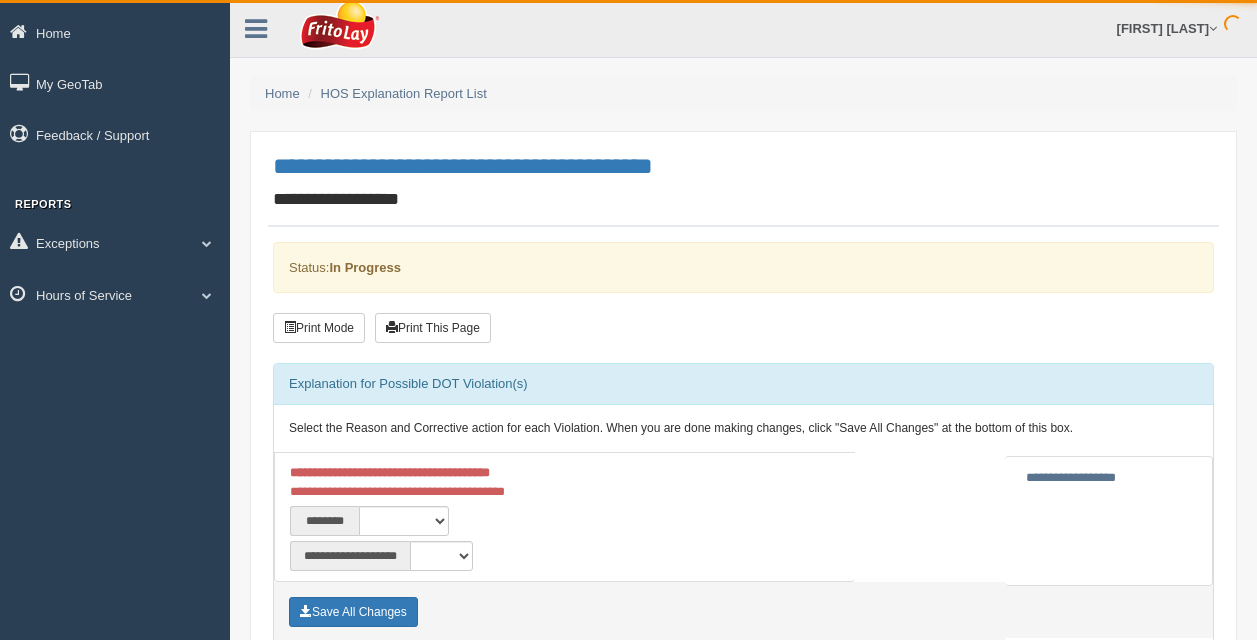 scroll, scrollTop: 0, scrollLeft: 0, axis: both 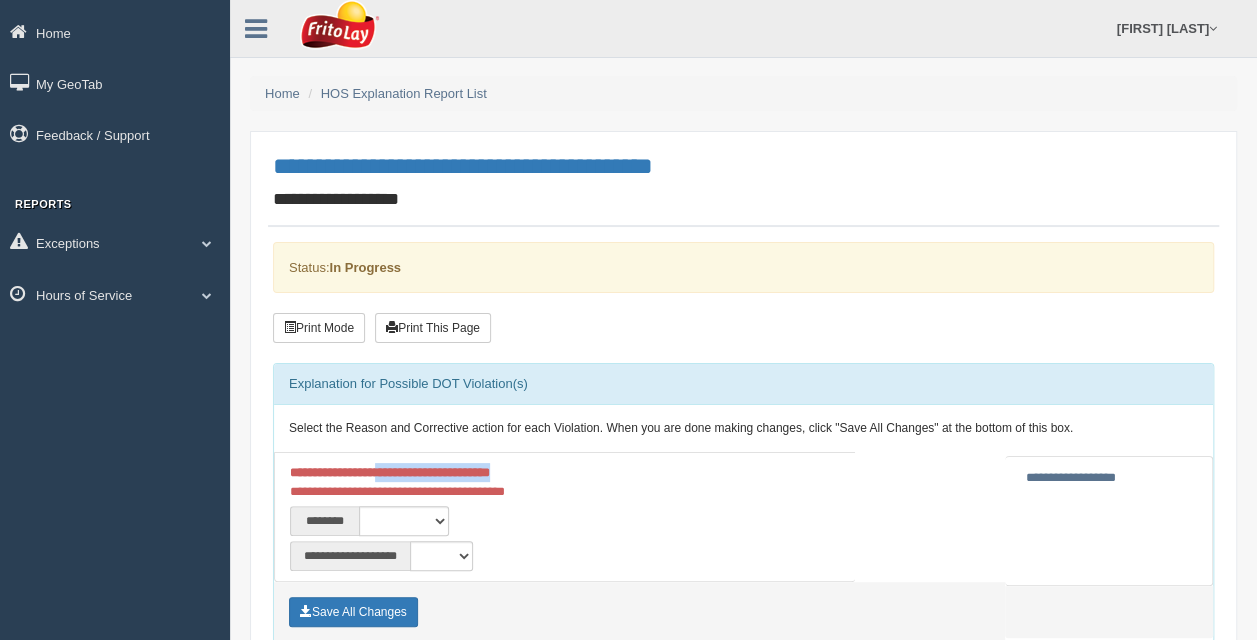 drag, startPoint x: 421, startPoint y: 475, endPoint x: 590, endPoint y: 472, distance: 169.02663 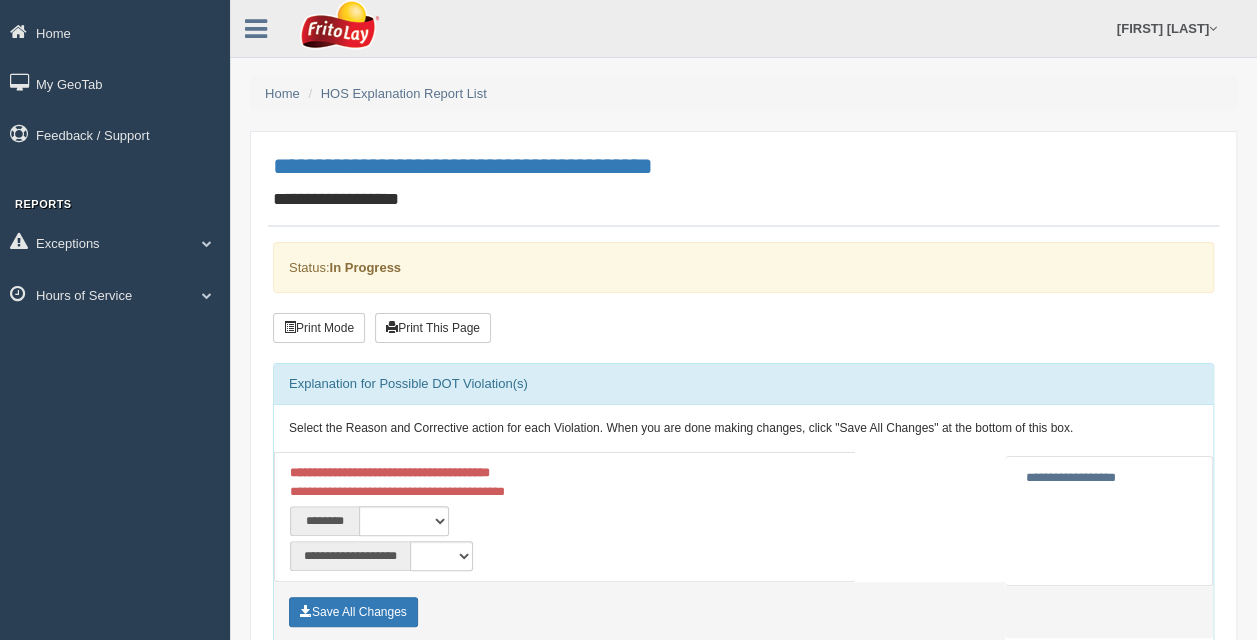 drag, startPoint x: 590, startPoint y: 472, endPoint x: 661, endPoint y: 519, distance: 85.146935 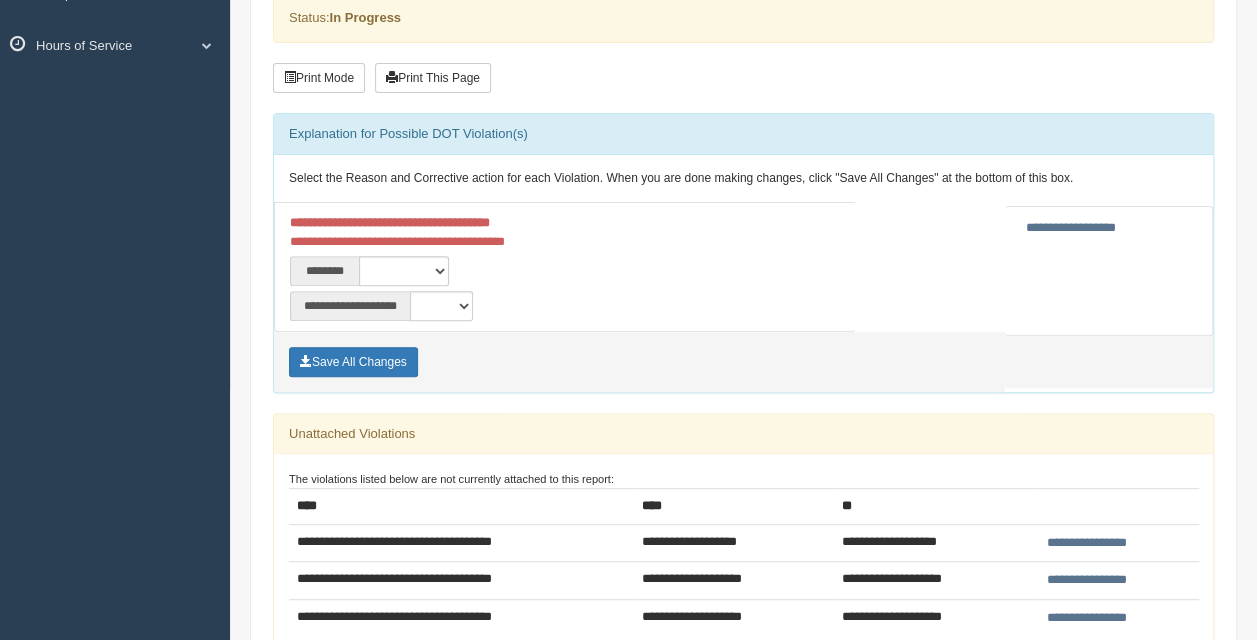 scroll, scrollTop: 300, scrollLeft: 0, axis: vertical 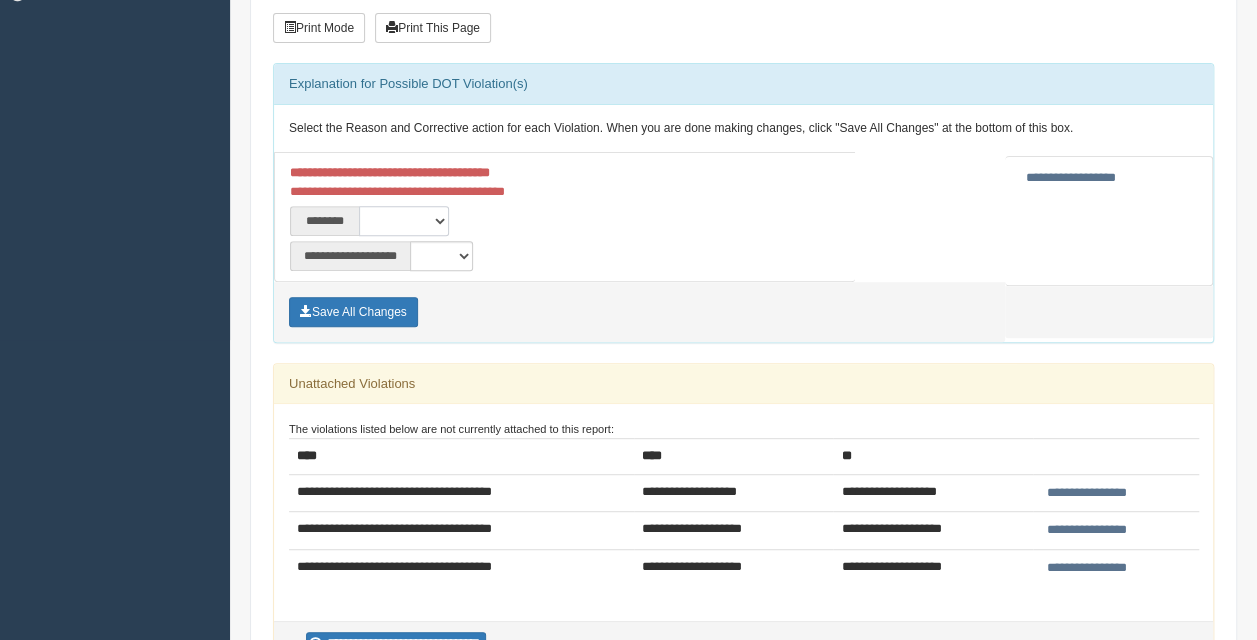 click on "**********" at bounding box center (404, 221) 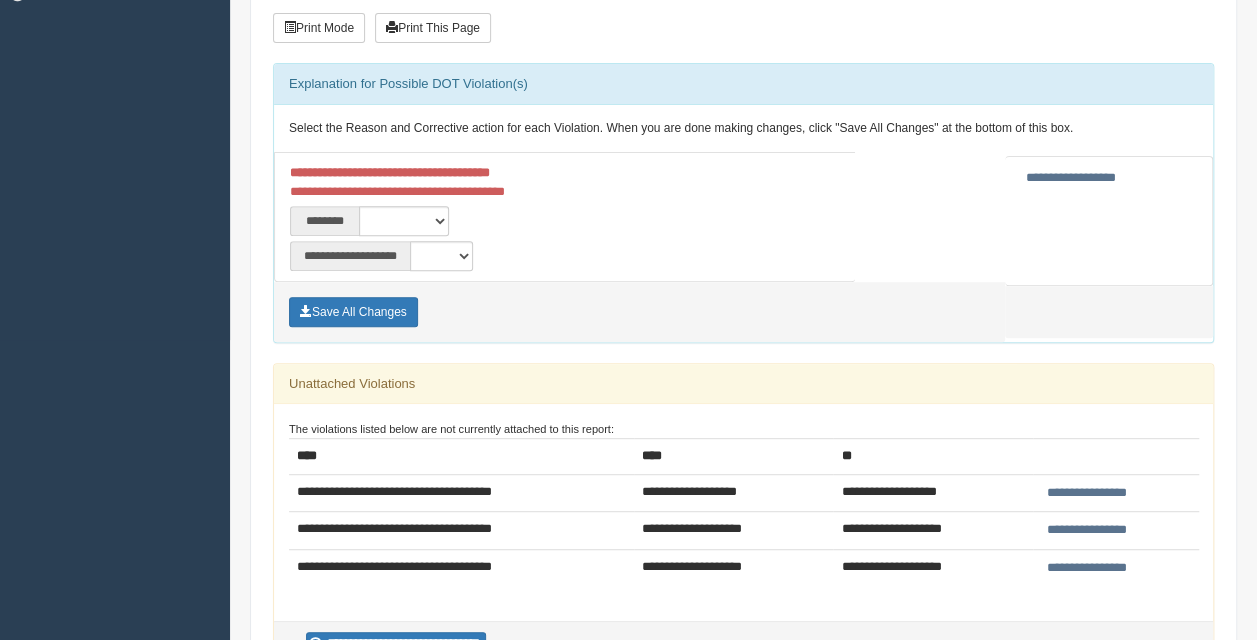 click on "**********" at bounding box center [1109, 221] 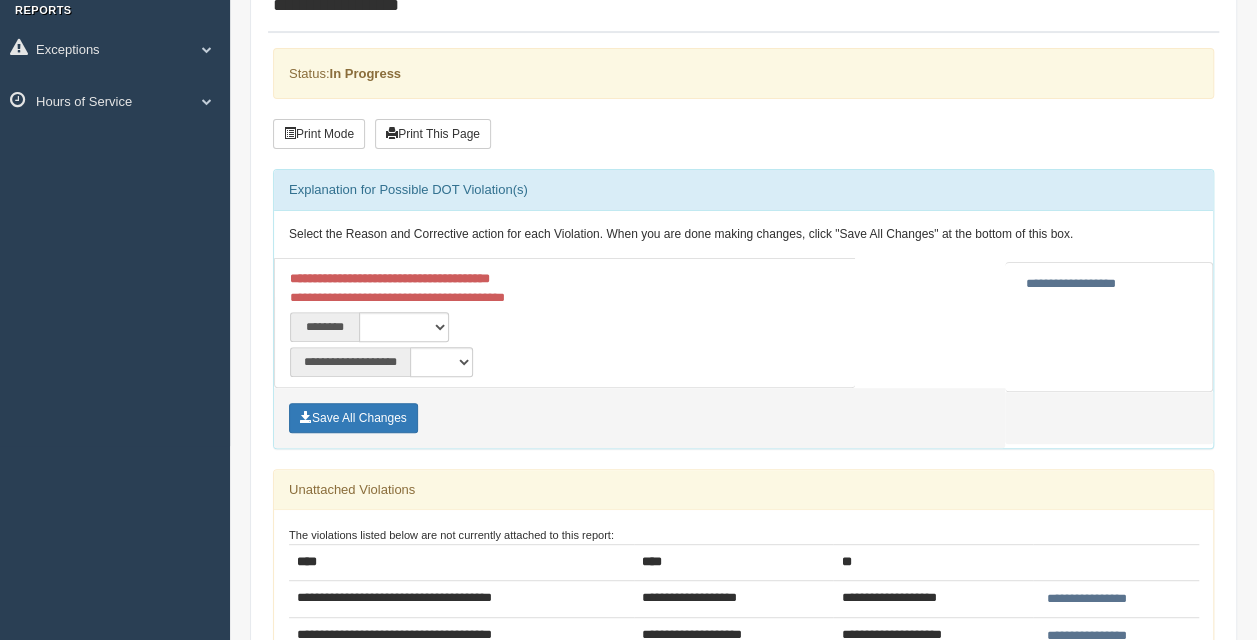 scroll, scrollTop: 200, scrollLeft: 0, axis: vertical 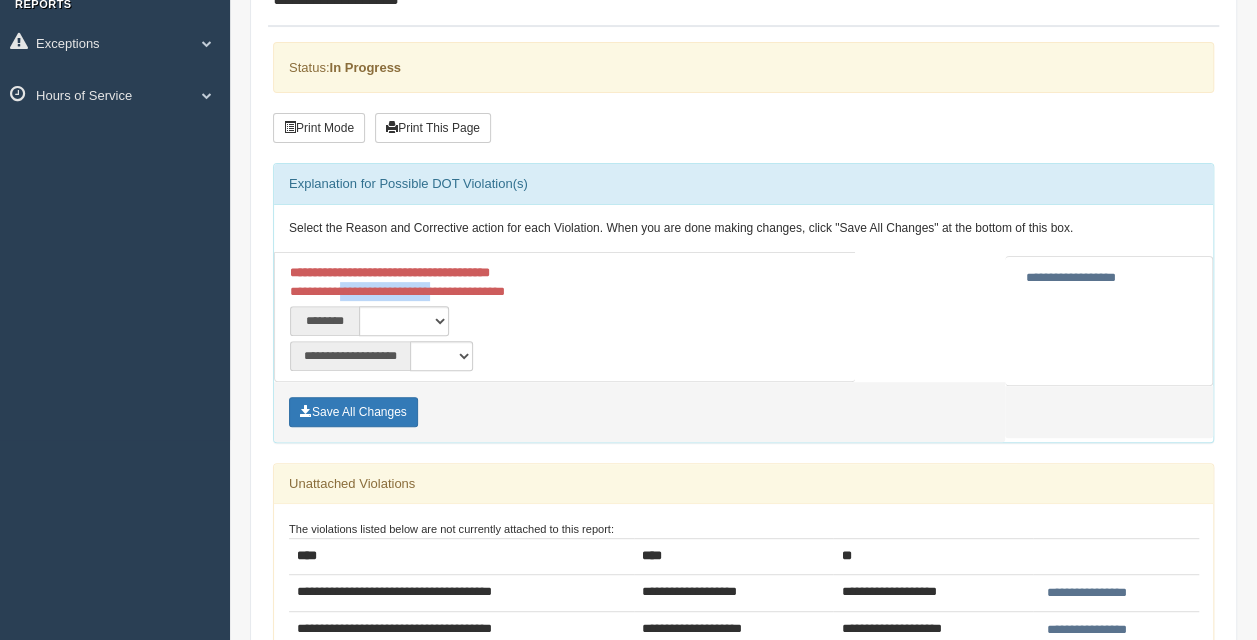 drag, startPoint x: 354, startPoint y: 281, endPoint x: 495, endPoint y: 299, distance: 142.14429 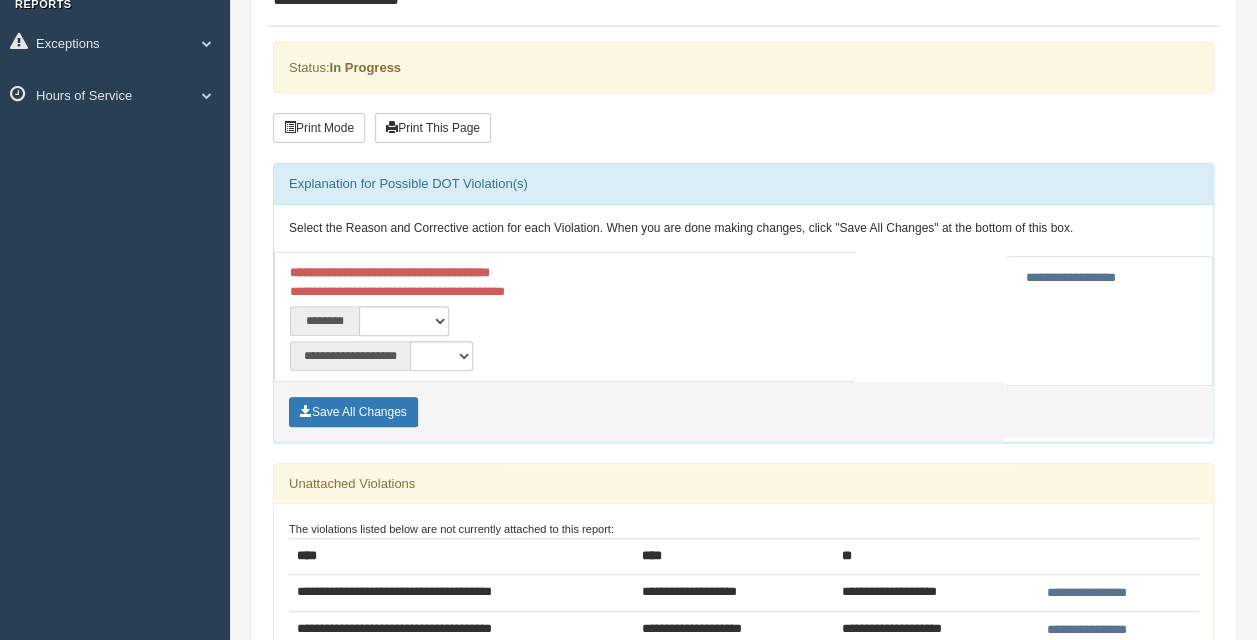 click on "**********" at bounding box center (565, 318) 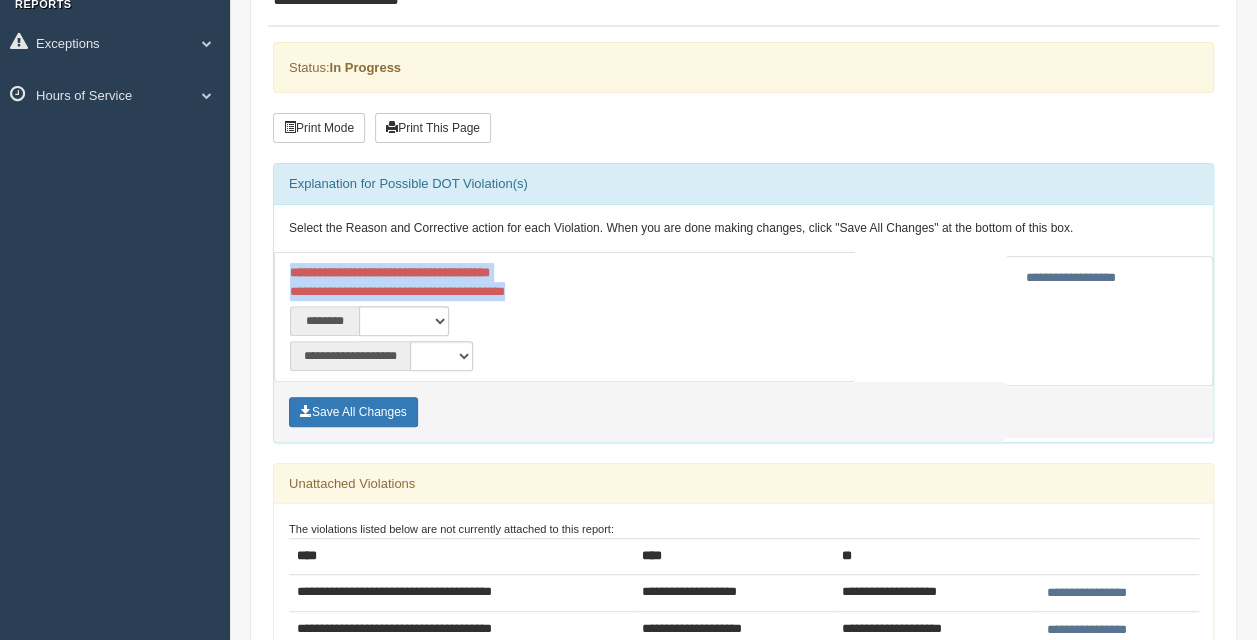 drag, startPoint x: 560, startPoint y: 284, endPoint x: 271, endPoint y: 284, distance: 289 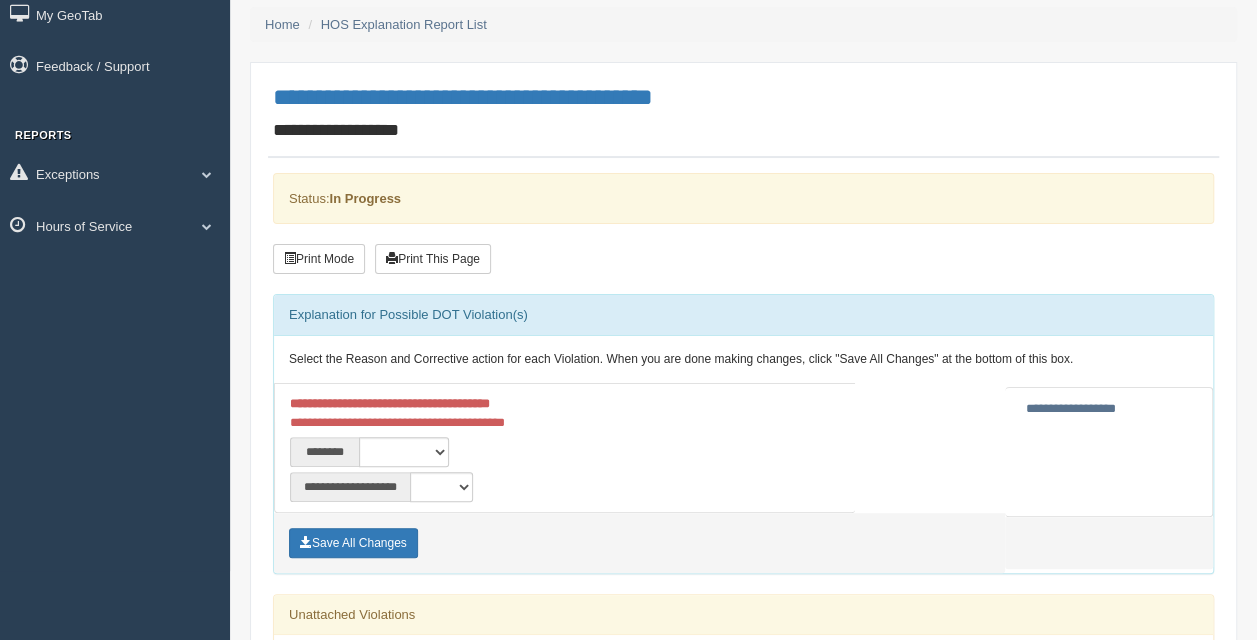scroll, scrollTop: 0, scrollLeft: 0, axis: both 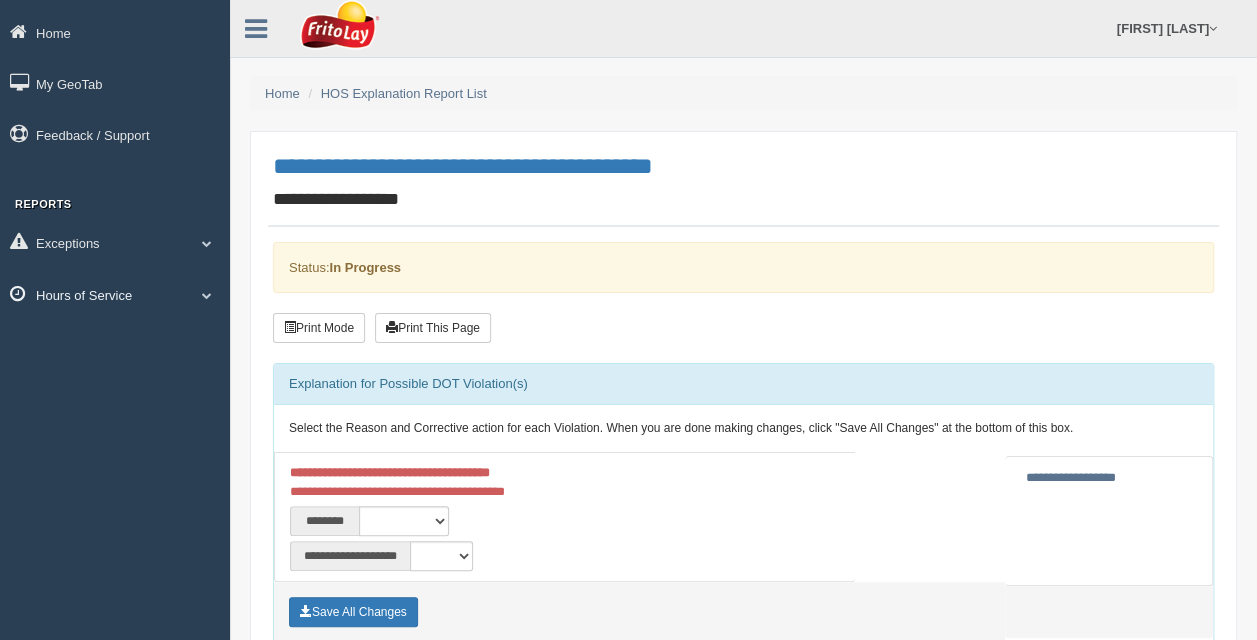 click at bounding box center [207, 243] 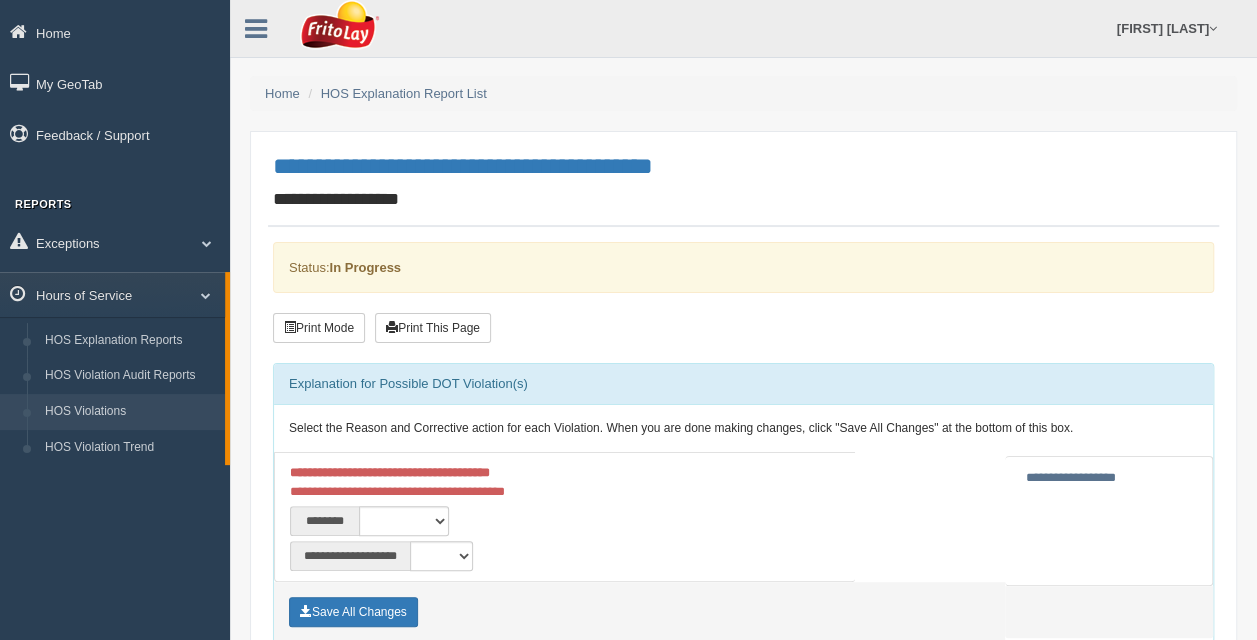 click on "HOS Violations" at bounding box center (130, 412) 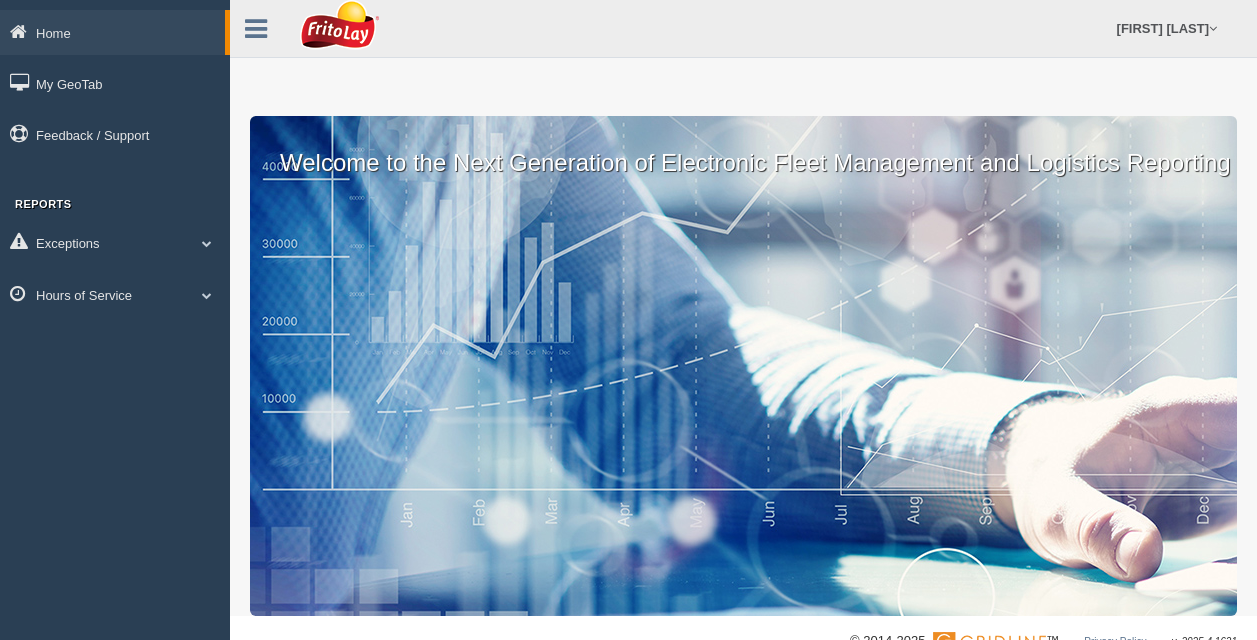 scroll, scrollTop: 0, scrollLeft: 0, axis: both 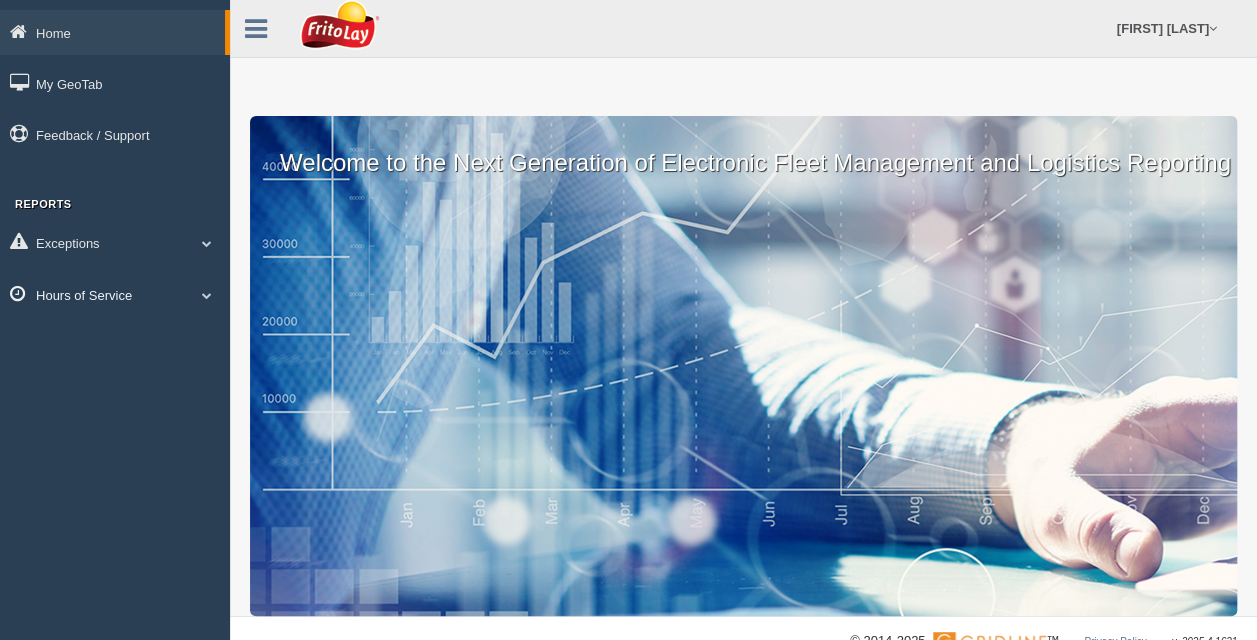 click on "Hours of Service" at bounding box center (112, 32) 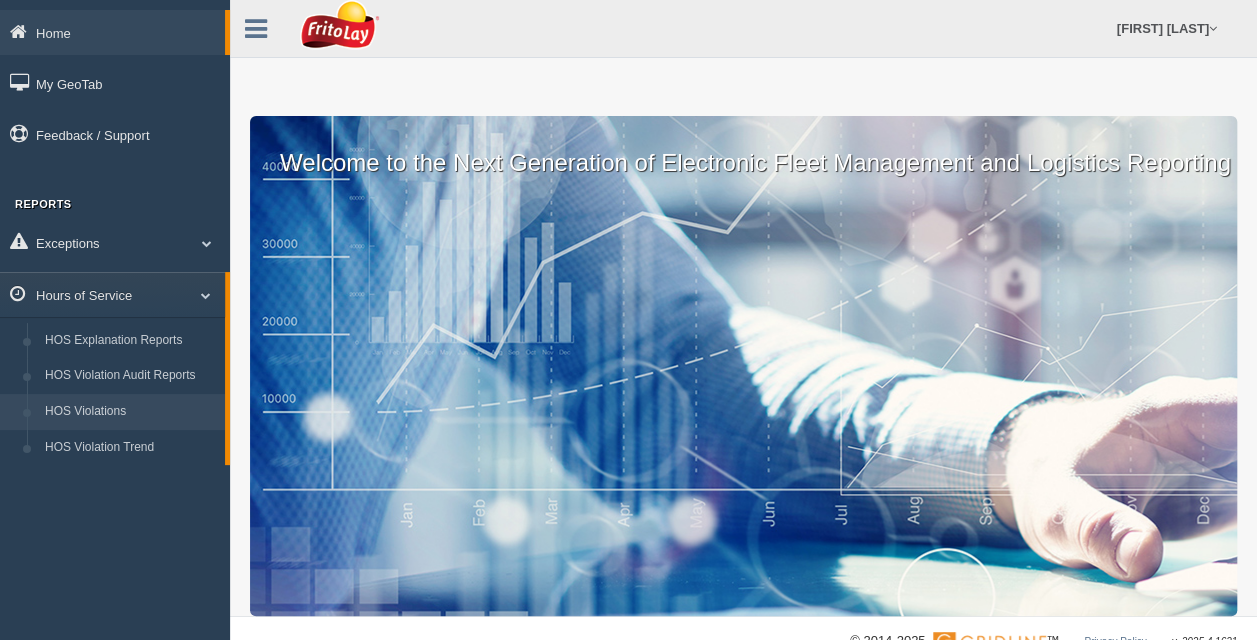 click on "HOS Violations" at bounding box center (130, 412) 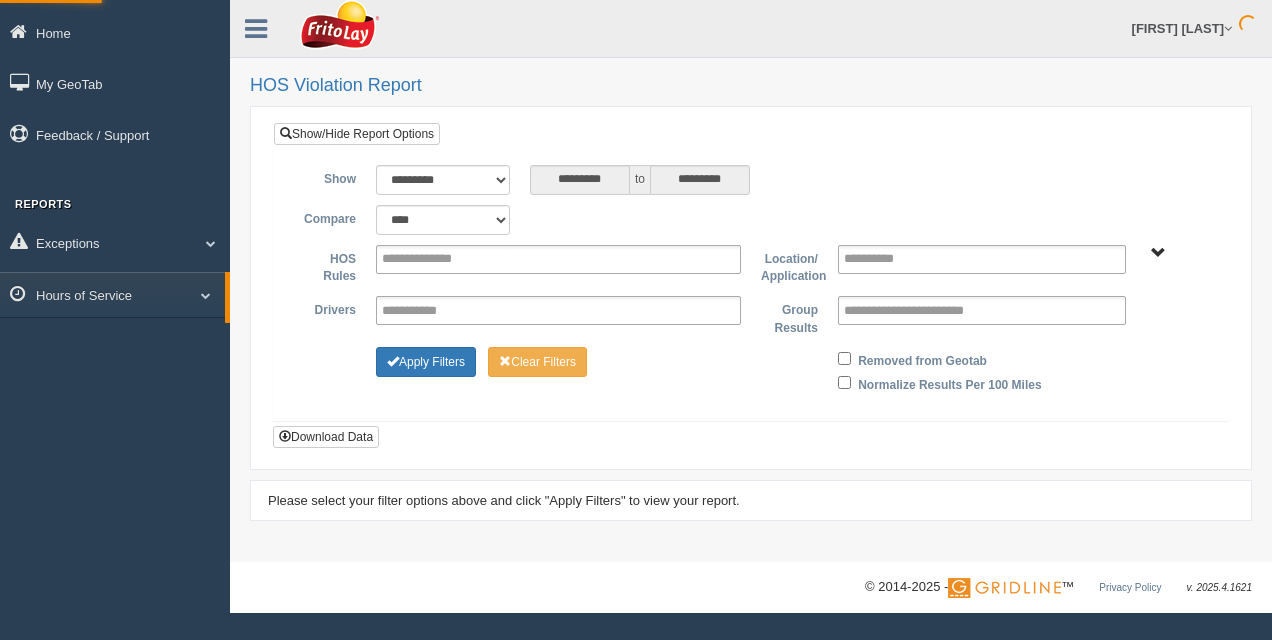 scroll, scrollTop: 0, scrollLeft: 0, axis: both 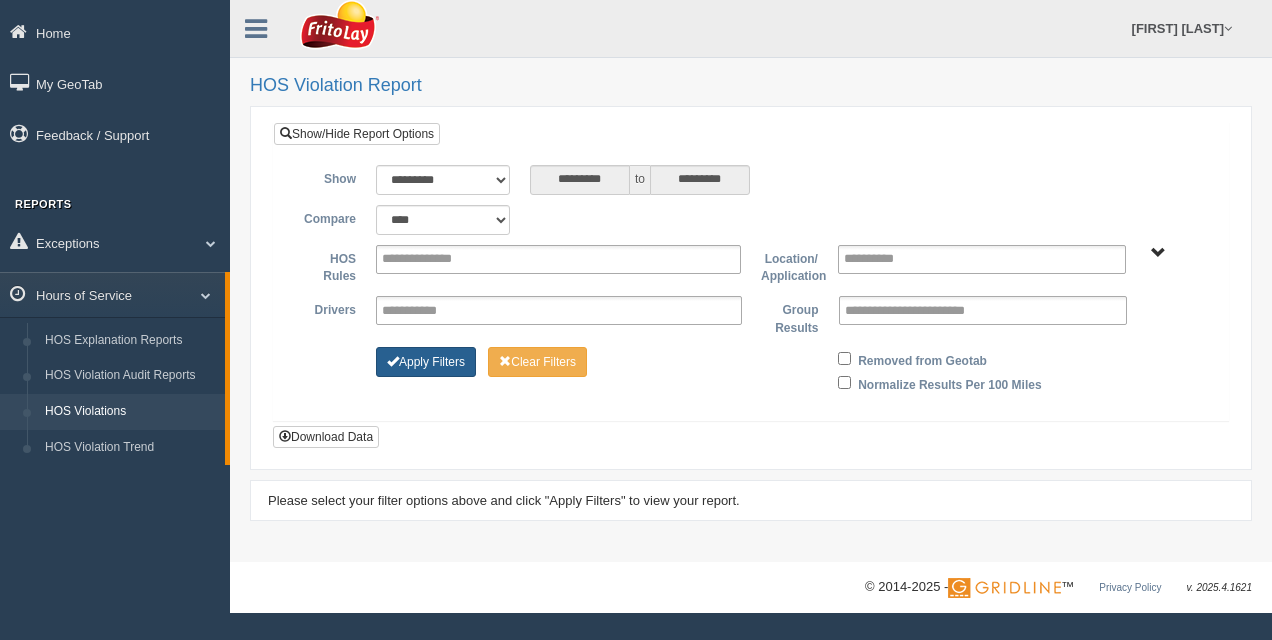 click on "Apply Filters" at bounding box center [426, 362] 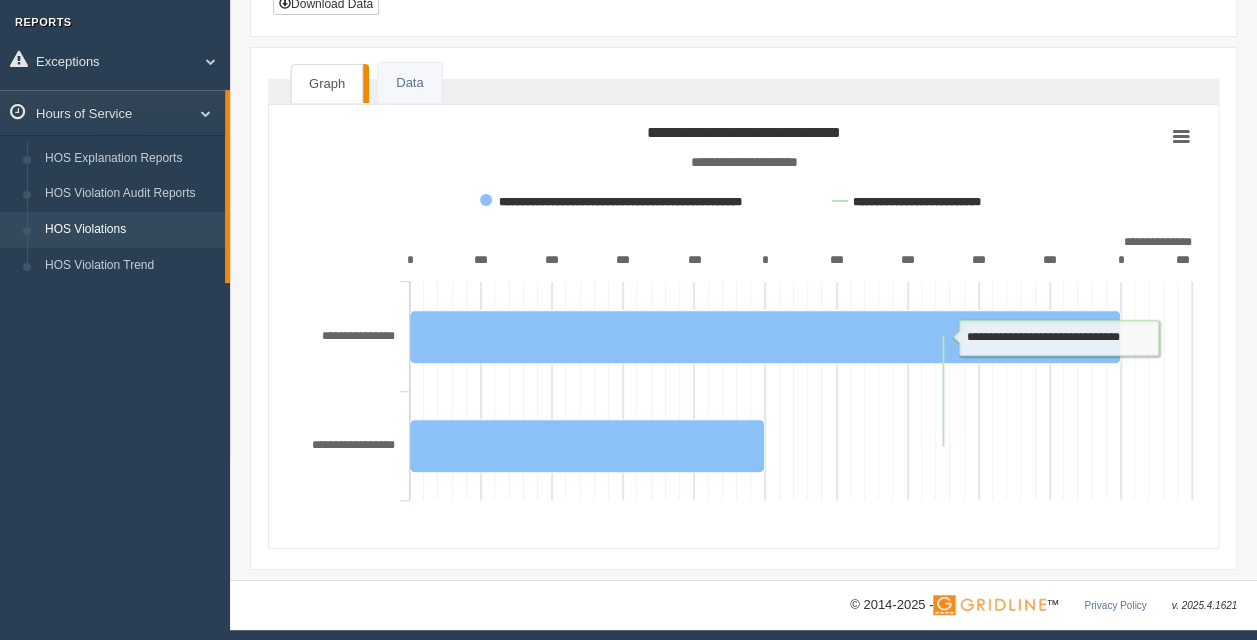 scroll, scrollTop: 188, scrollLeft: 0, axis: vertical 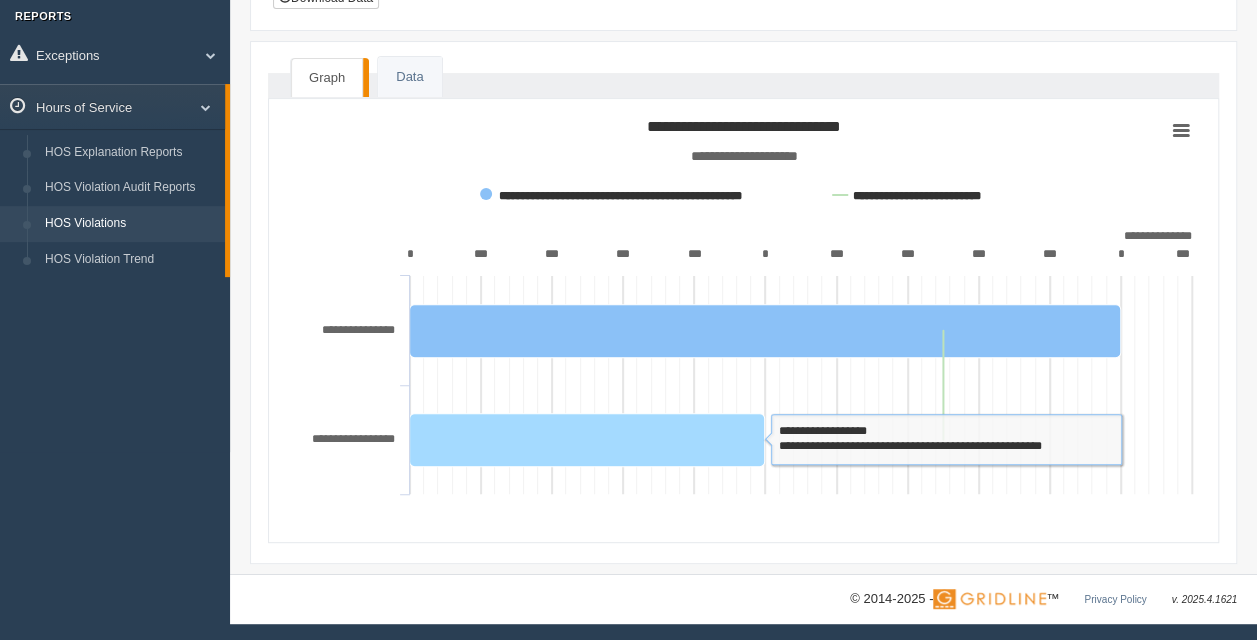 click at bounding box center [587, 439] 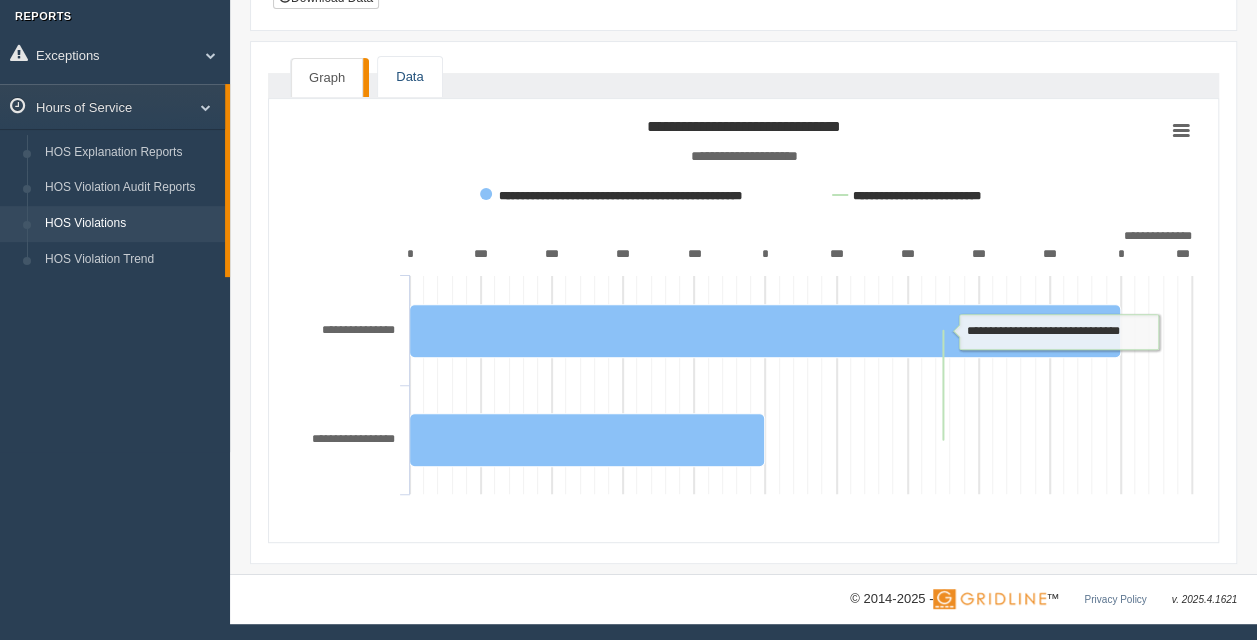 click on "Data" at bounding box center (409, 77) 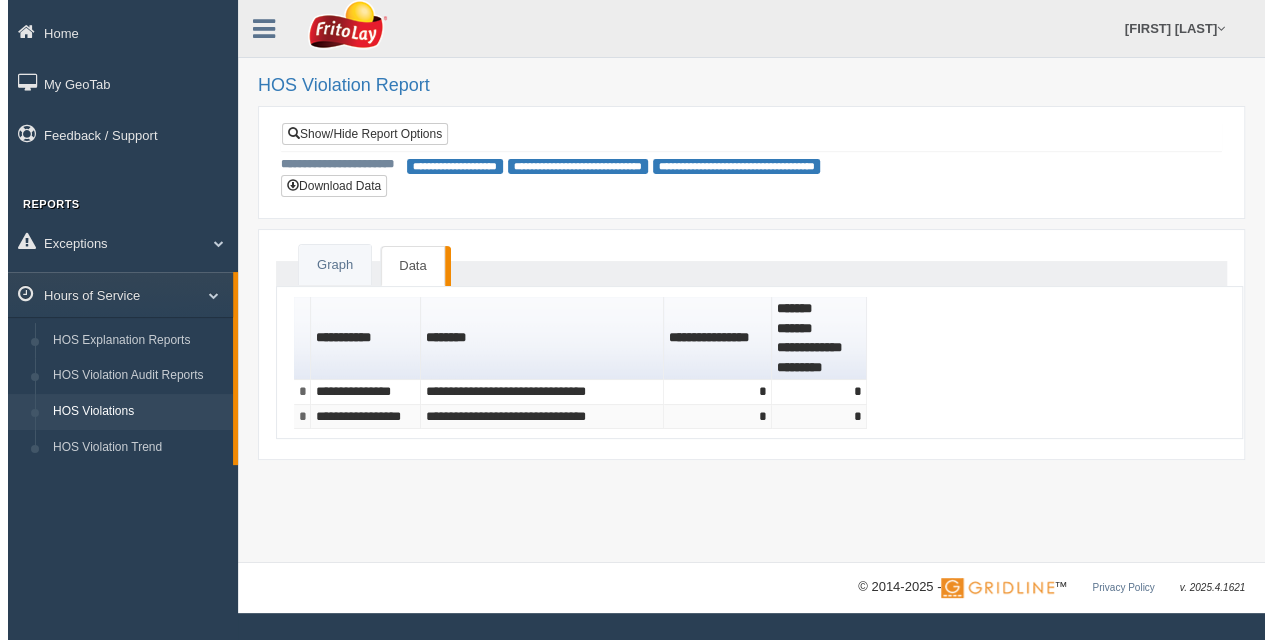 scroll, scrollTop: 0, scrollLeft: 0, axis: both 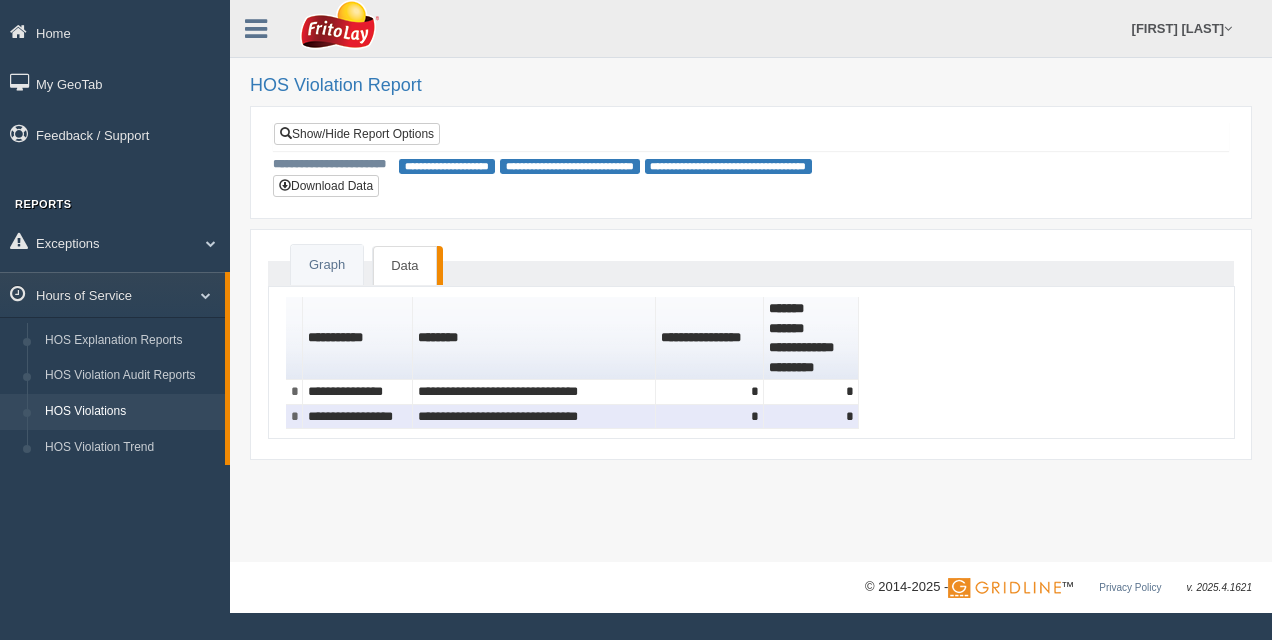 click on "**********" at bounding box center (358, 417) 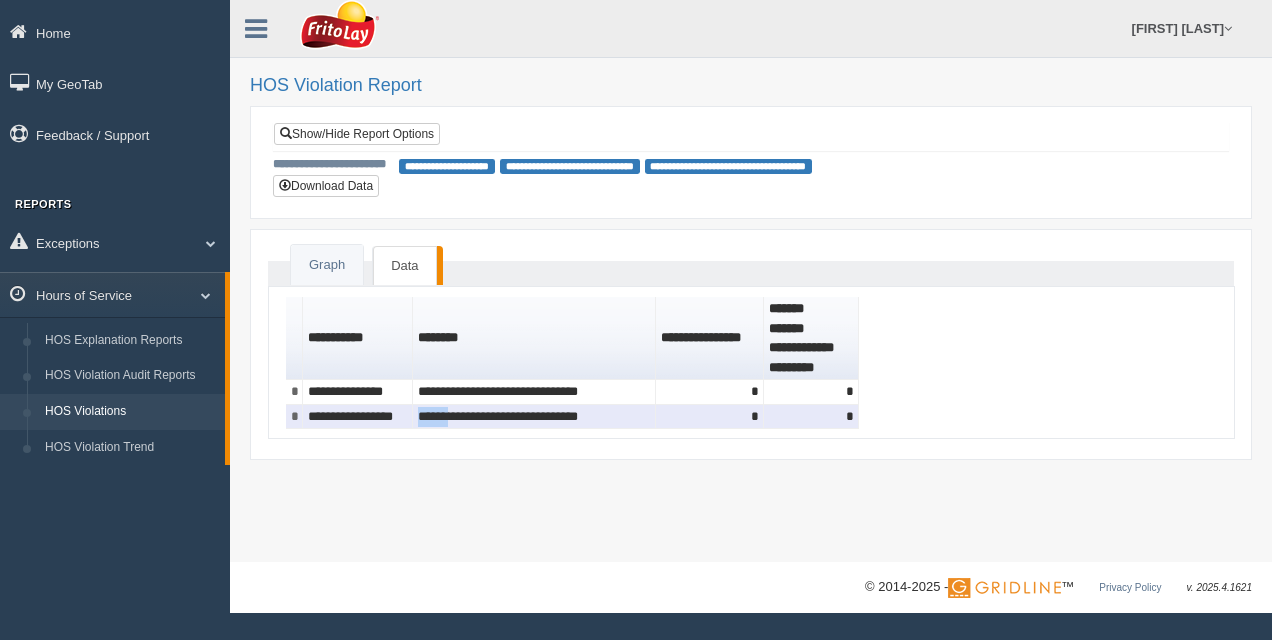 click on "**********" at bounding box center [534, 417] 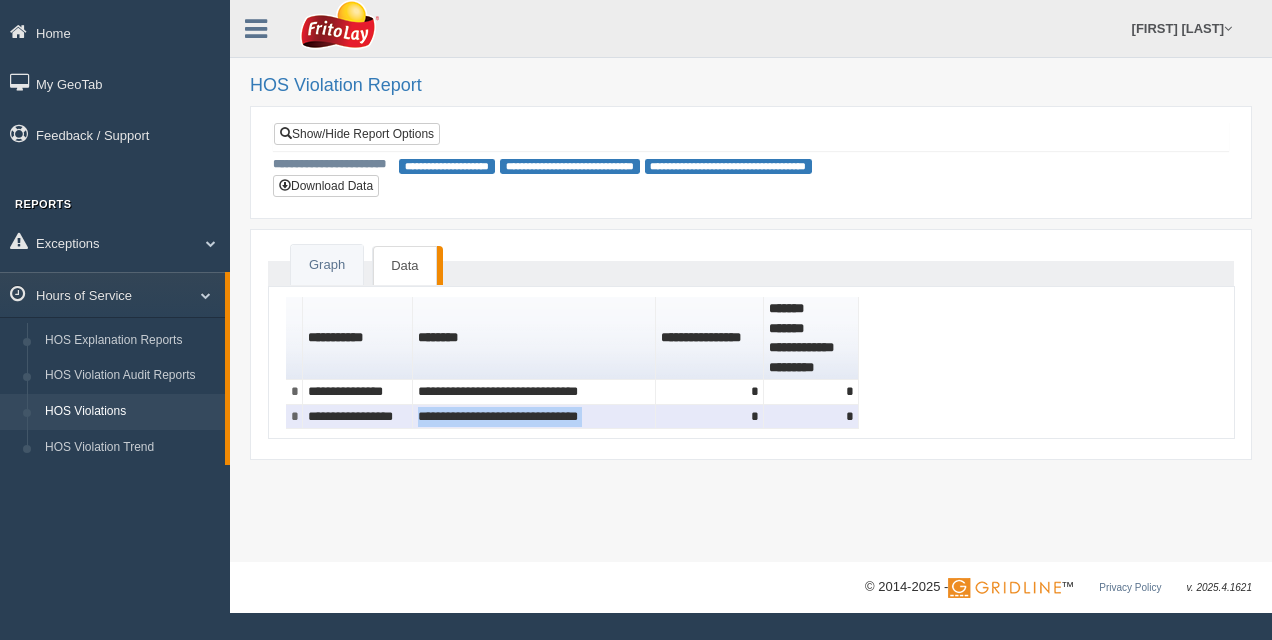 click on "**********" at bounding box center [534, 417] 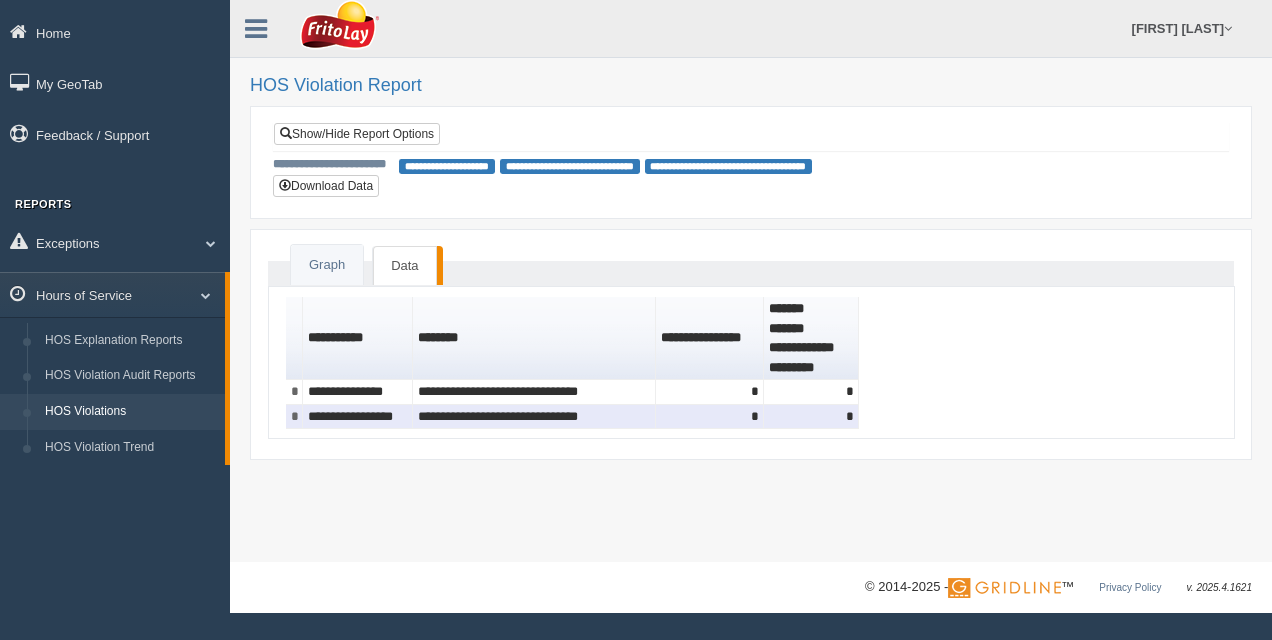 drag, startPoint x: 414, startPoint y: 410, endPoint x: 351, endPoint y: 413, distance: 63.07139 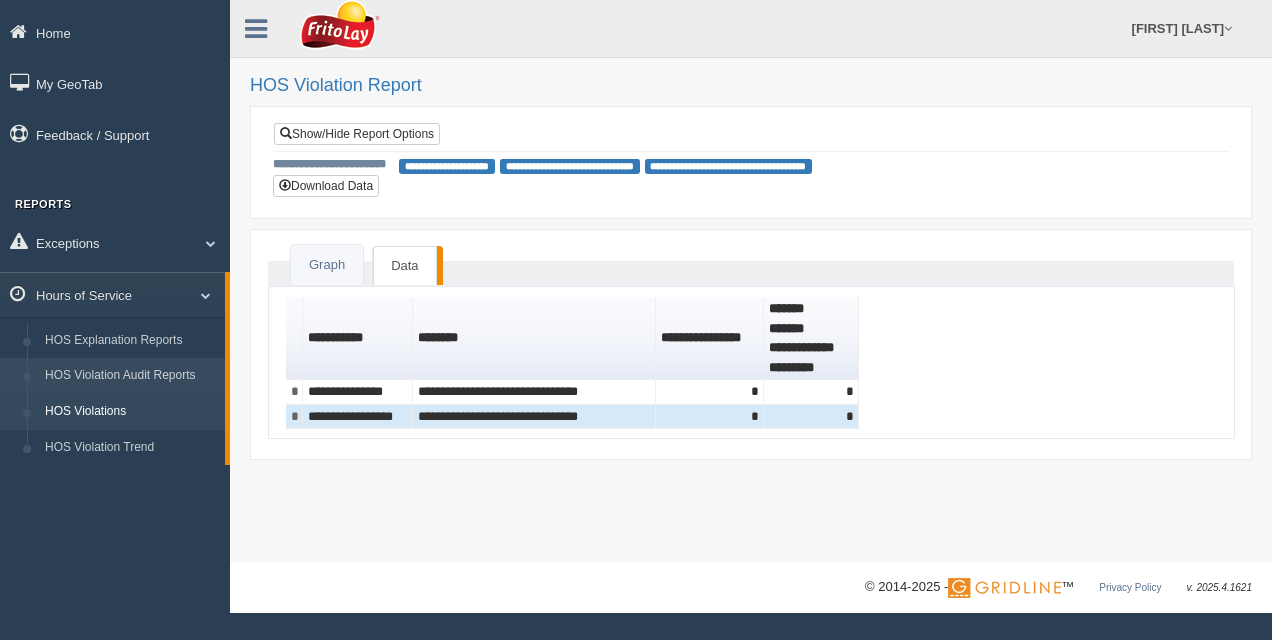 click on "HOS Violation Audit Reports" at bounding box center (130, 376) 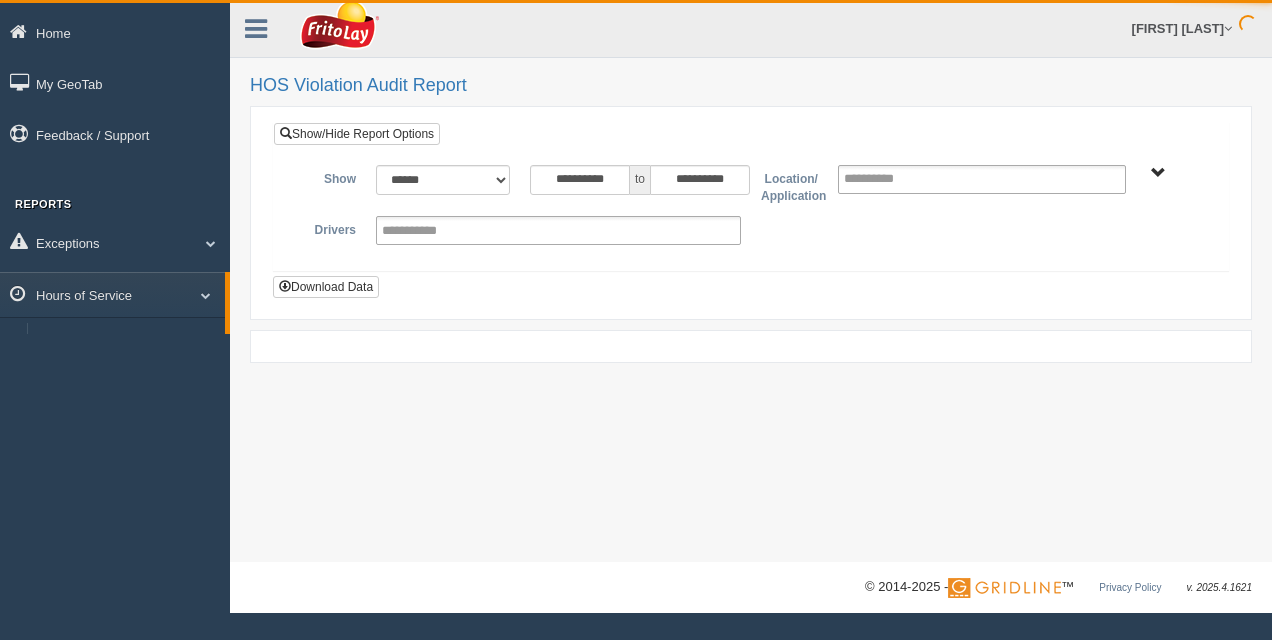 scroll, scrollTop: 0, scrollLeft: 0, axis: both 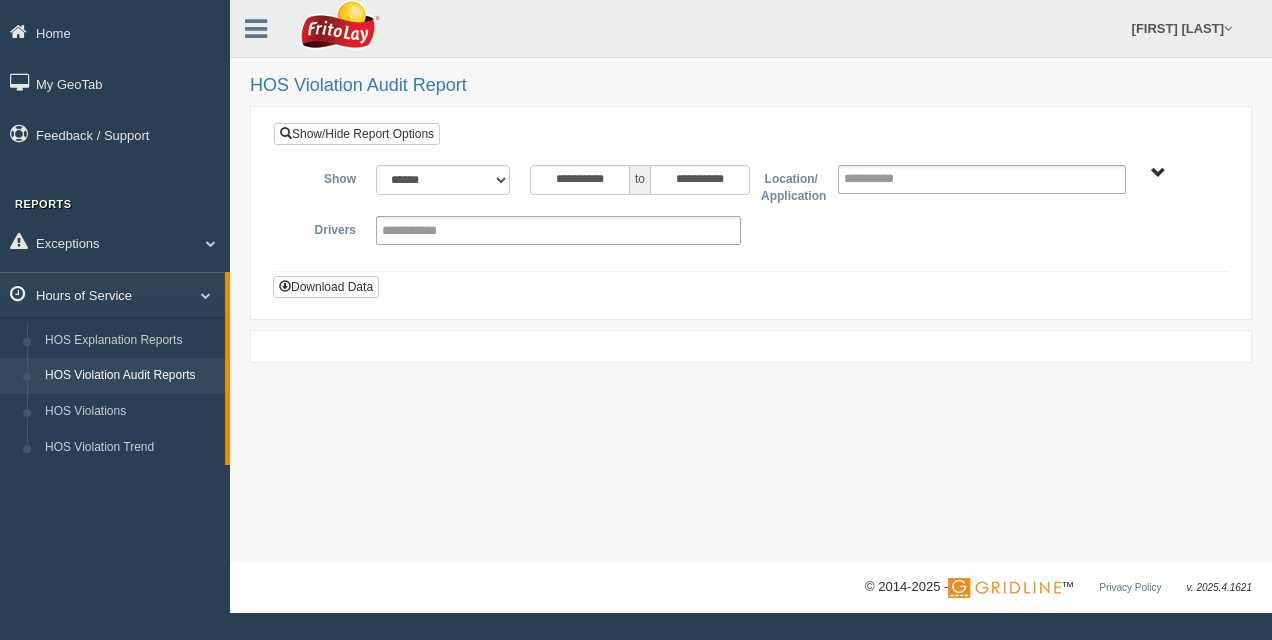 click at bounding box center [198, 295] 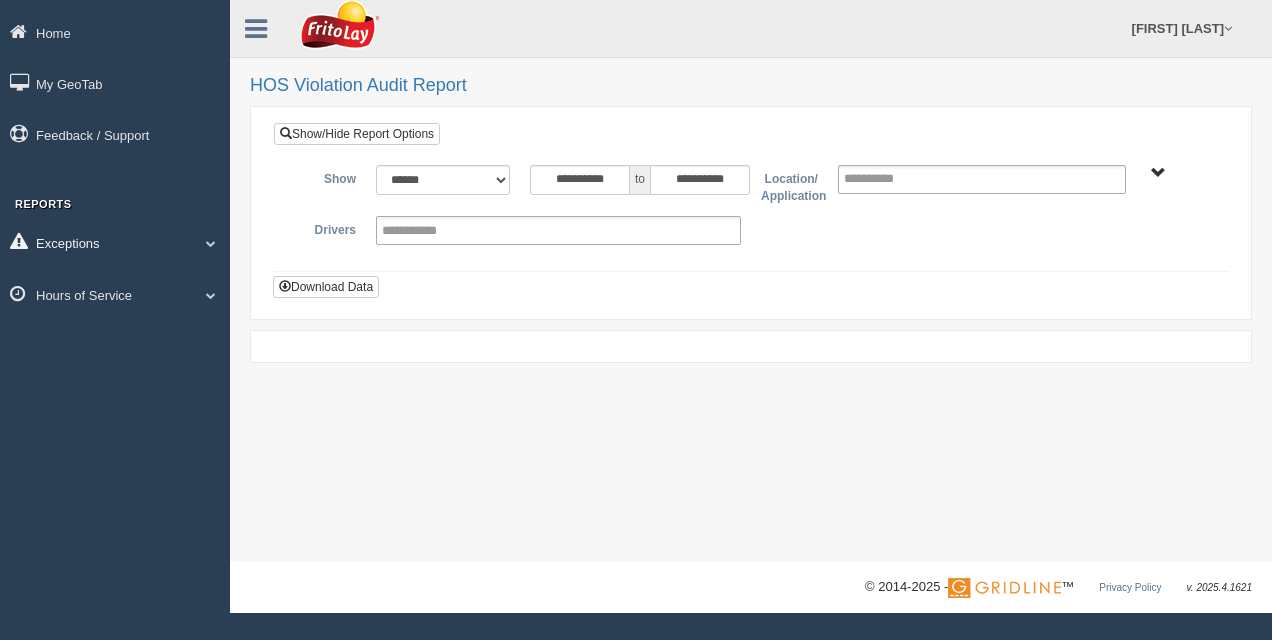 click on "Exceptions" at bounding box center (115, 242) 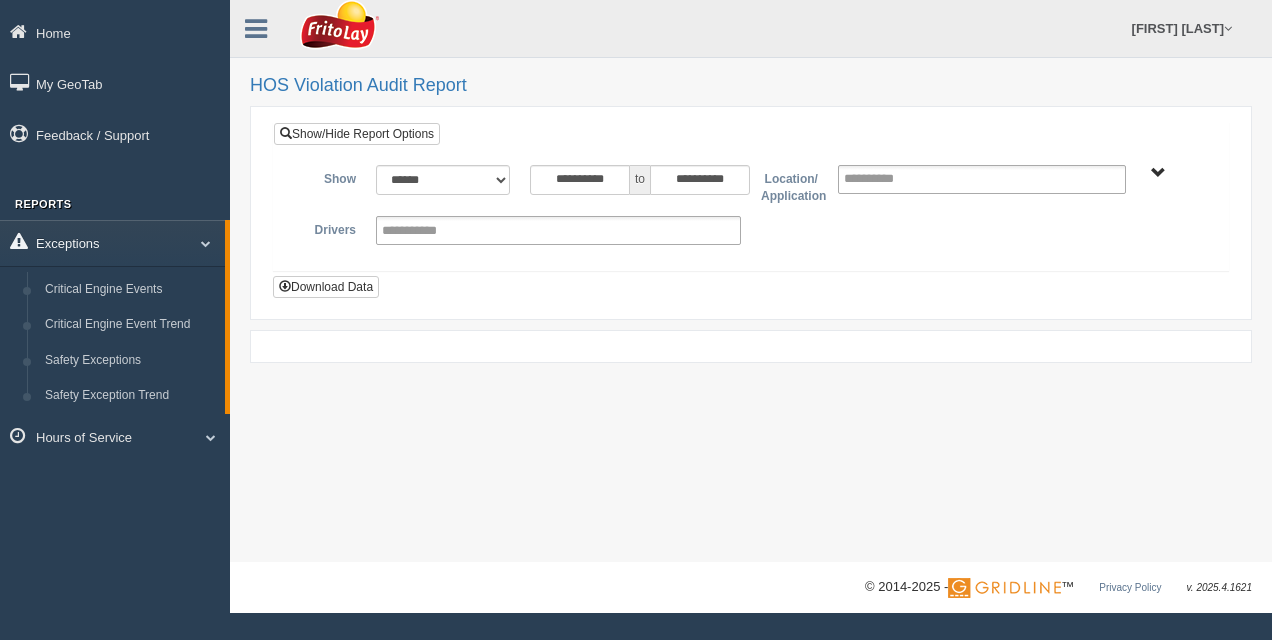 click on "Exceptions" at bounding box center (112, 242) 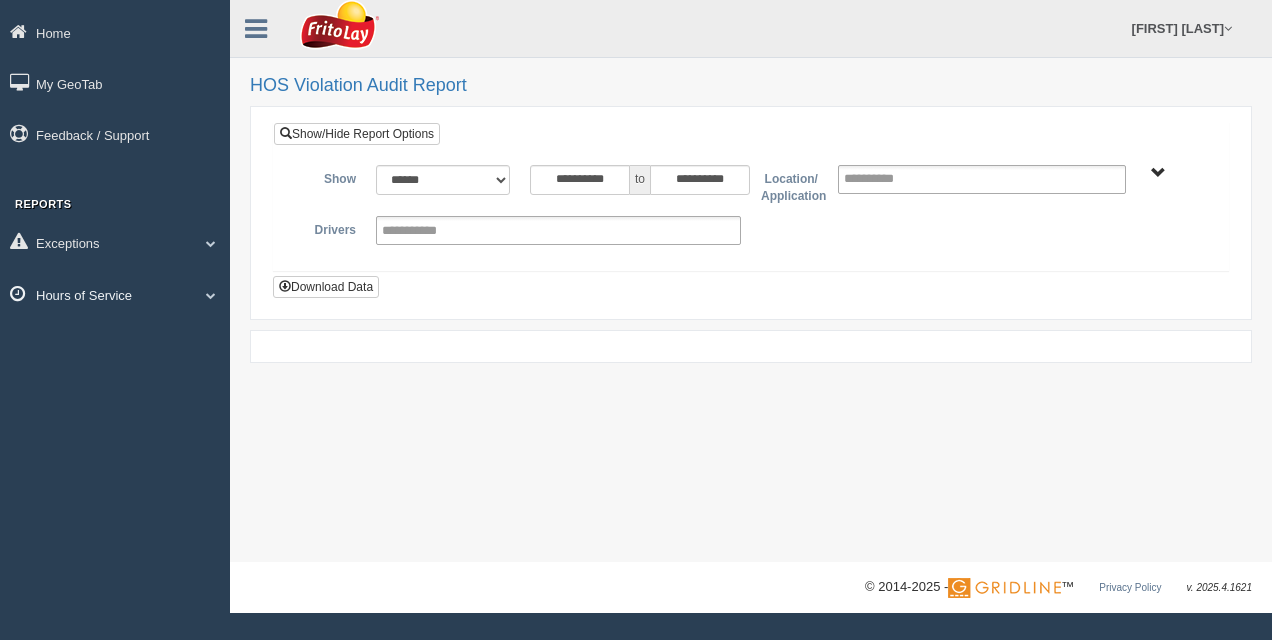 click on "Hours of Service" at bounding box center (115, 242) 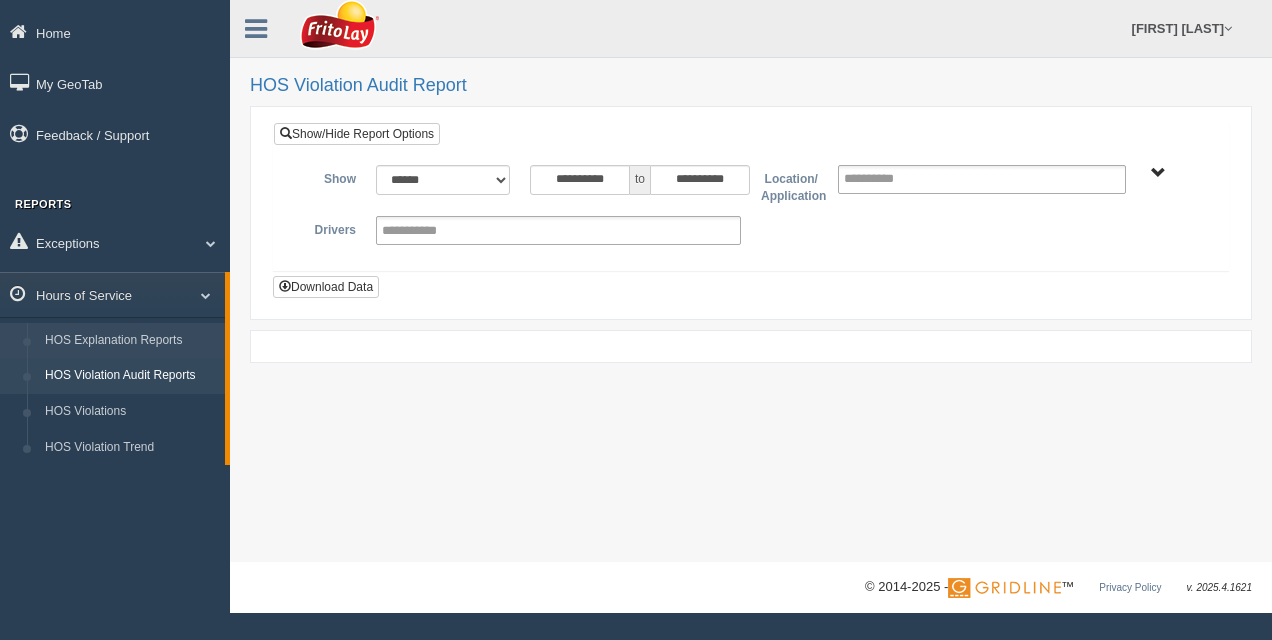 click on "HOS Explanation Reports" at bounding box center (130, 341) 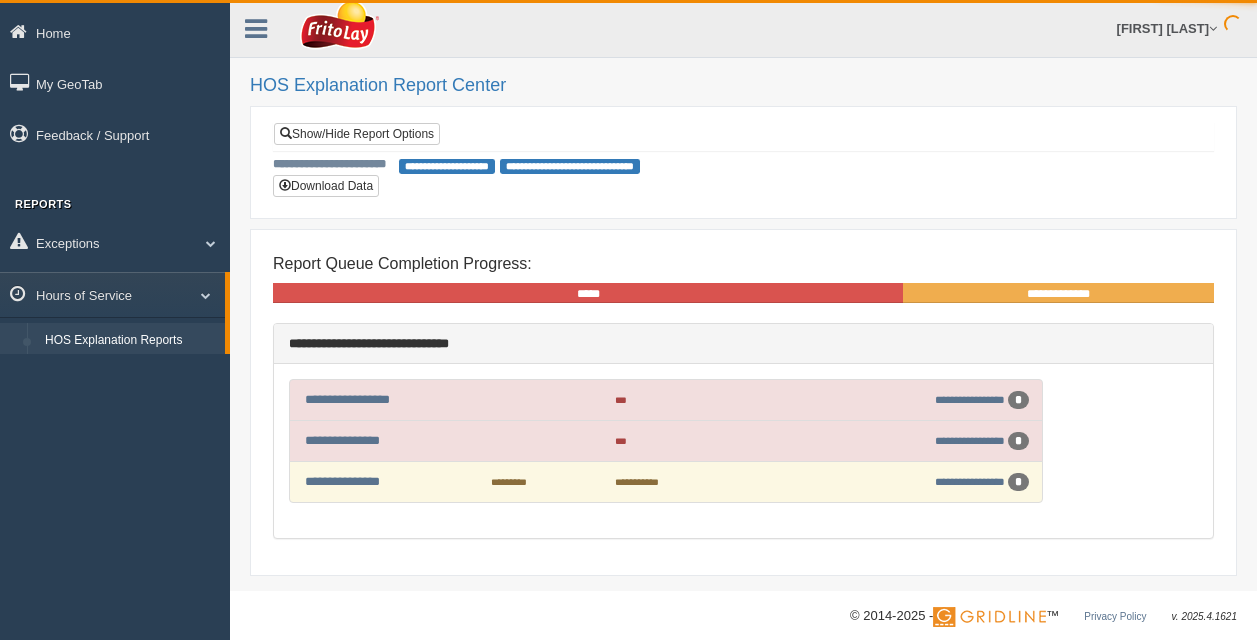 scroll, scrollTop: 0, scrollLeft: 0, axis: both 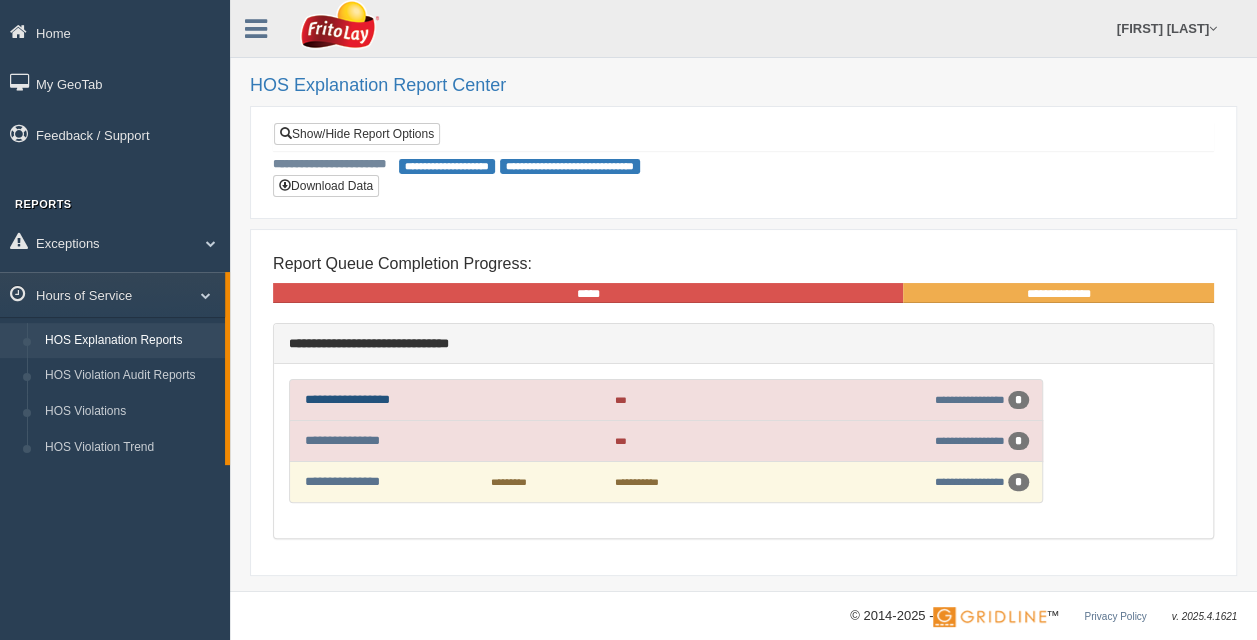 click on "**********" at bounding box center [347, 399] 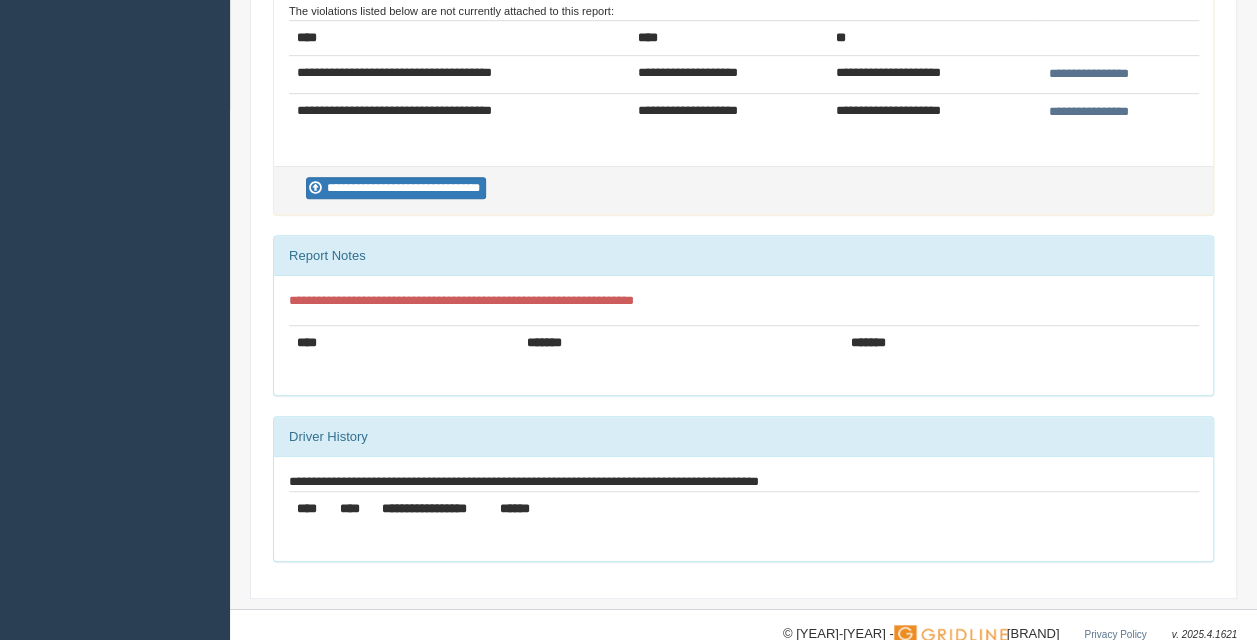 scroll, scrollTop: 561, scrollLeft: 0, axis: vertical 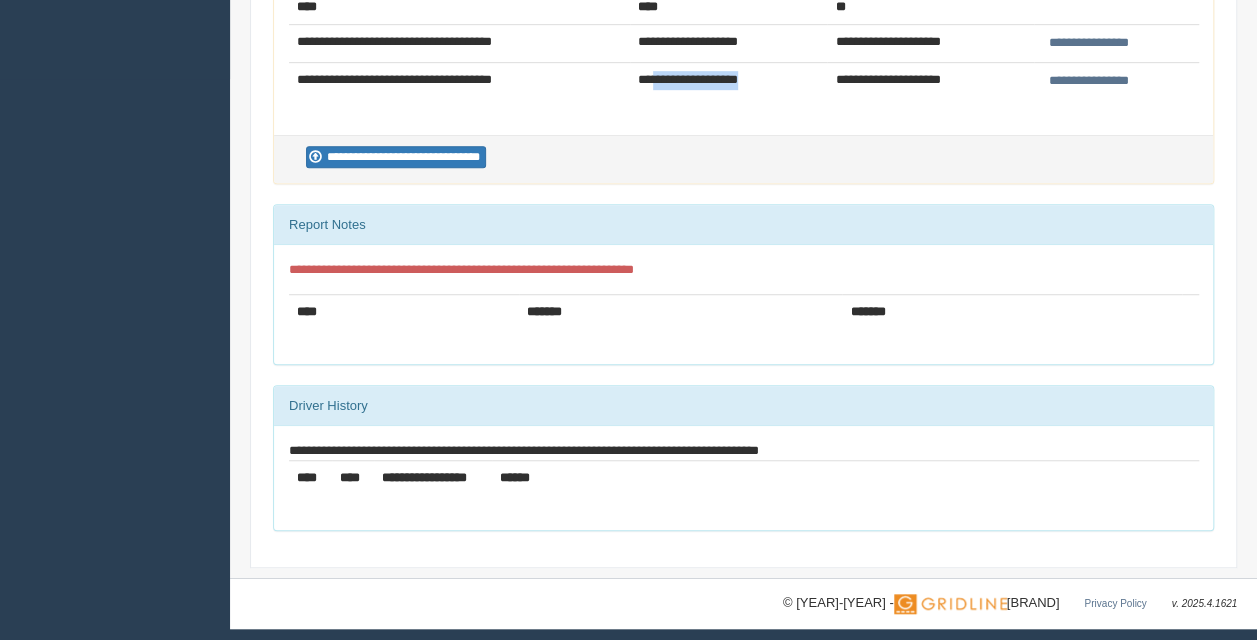 drag, startPoint x: 658, startPoint y: 80, endPoint x: 790, endPoint y: 76, distance: 132.0606 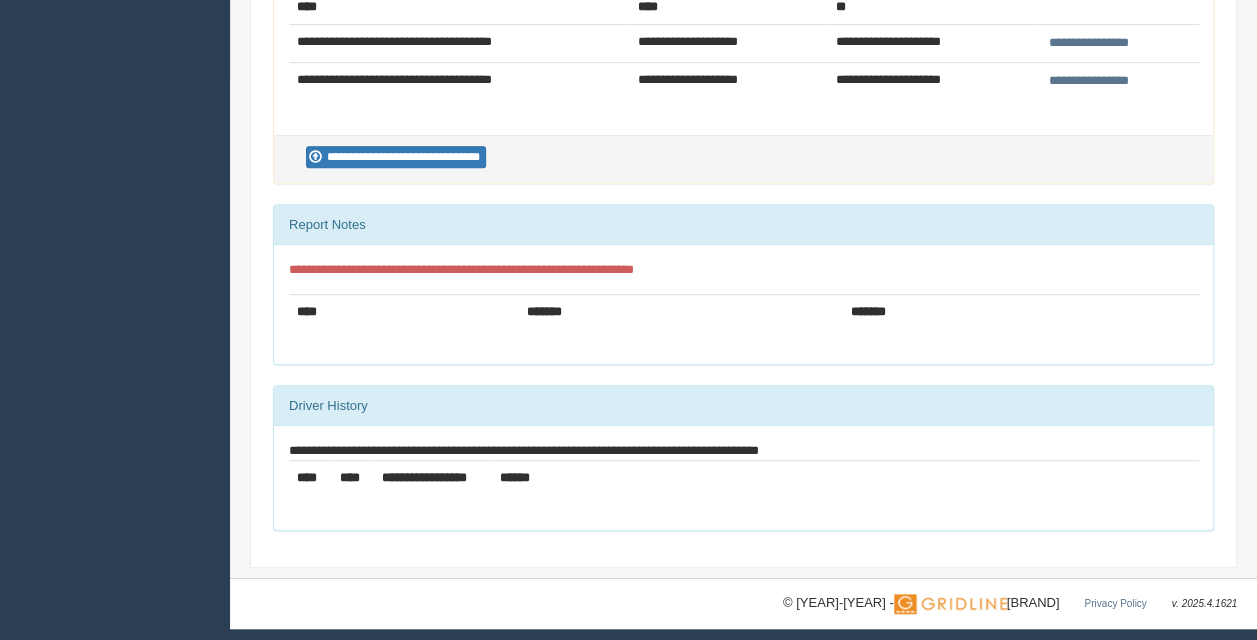 drag, startPoint x: 790, startPoint y: 76, endPoint x: 692, endPoint y: 126, distance: 110.01818 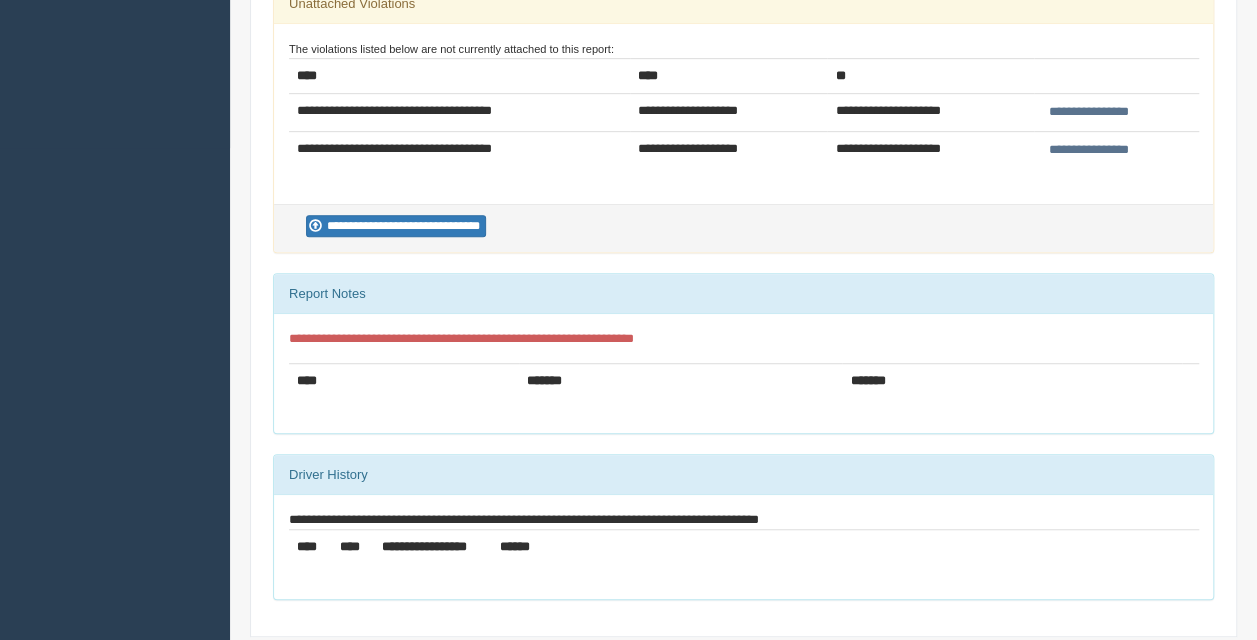 scroll, scrollTop: 461, scrollLeft: 0, axis: vertical 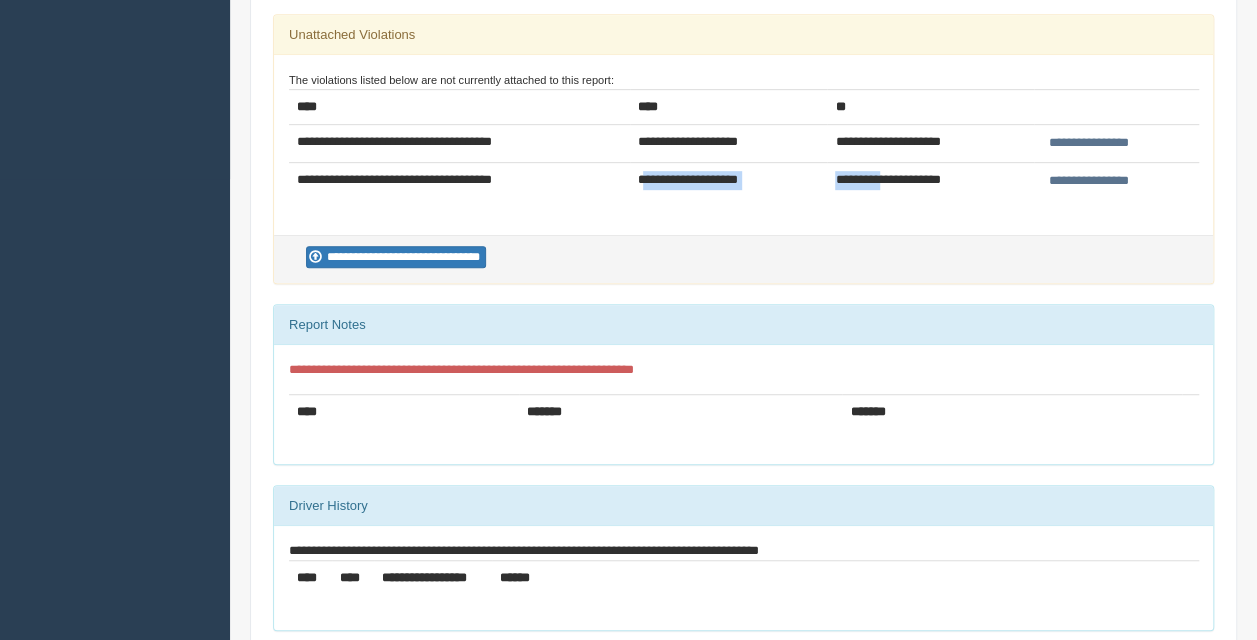 drag, startPoint x: 641, startPoint y: 173, endPoint x: 924, endPoint y: 176, distance: 283.0159 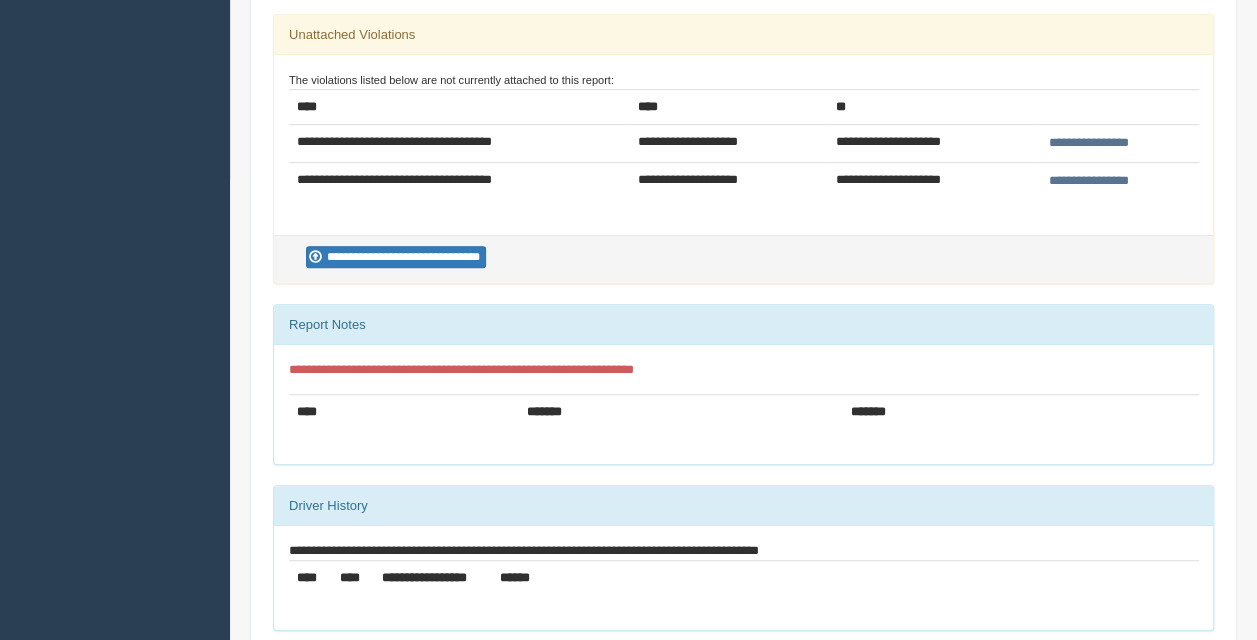 drag, startPoint x: 924, startPoint y: 176, endPoint x: 962, endPoint y: 170, distance: 38.470768 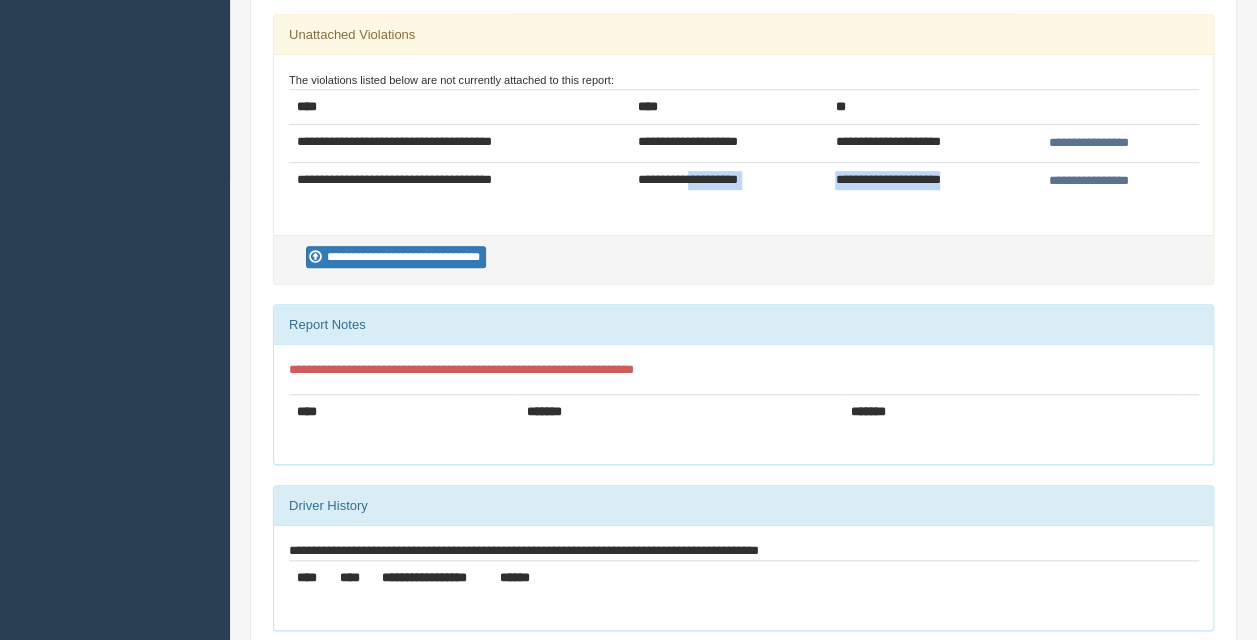 drag, startPoint x: 988, startPoint y: 168, endPoint x: 706, endPoint y: 172, distance: 282.02838 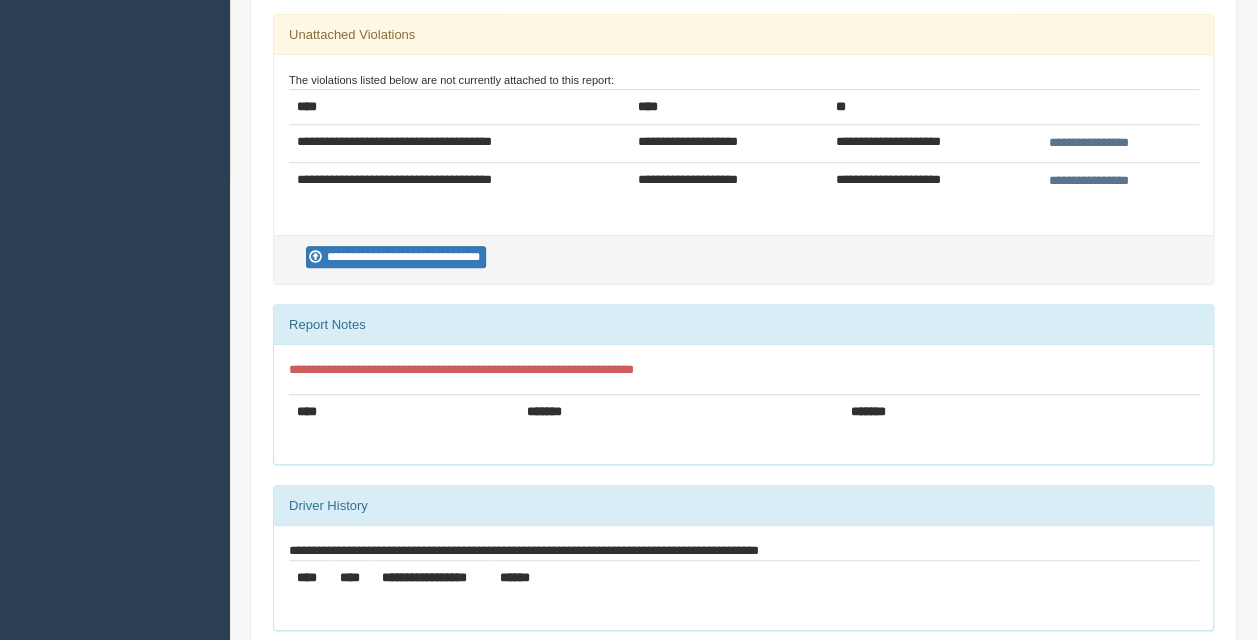 drag, startPoint x: 706, startPoint y: 172, endPoint x: 735, endPoint y: 218, distance: 54.378304 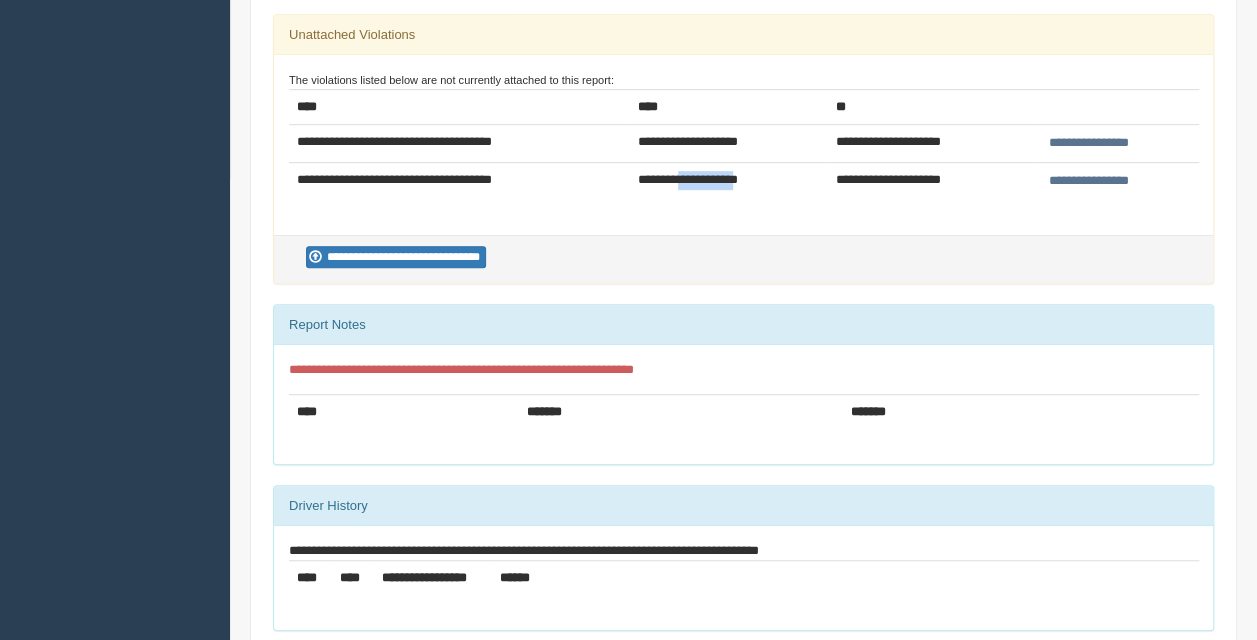 drag, startPoint x: 695, startPoint y: 181, endPoint x: 758, endPoint y: 186, distance: 63.1981 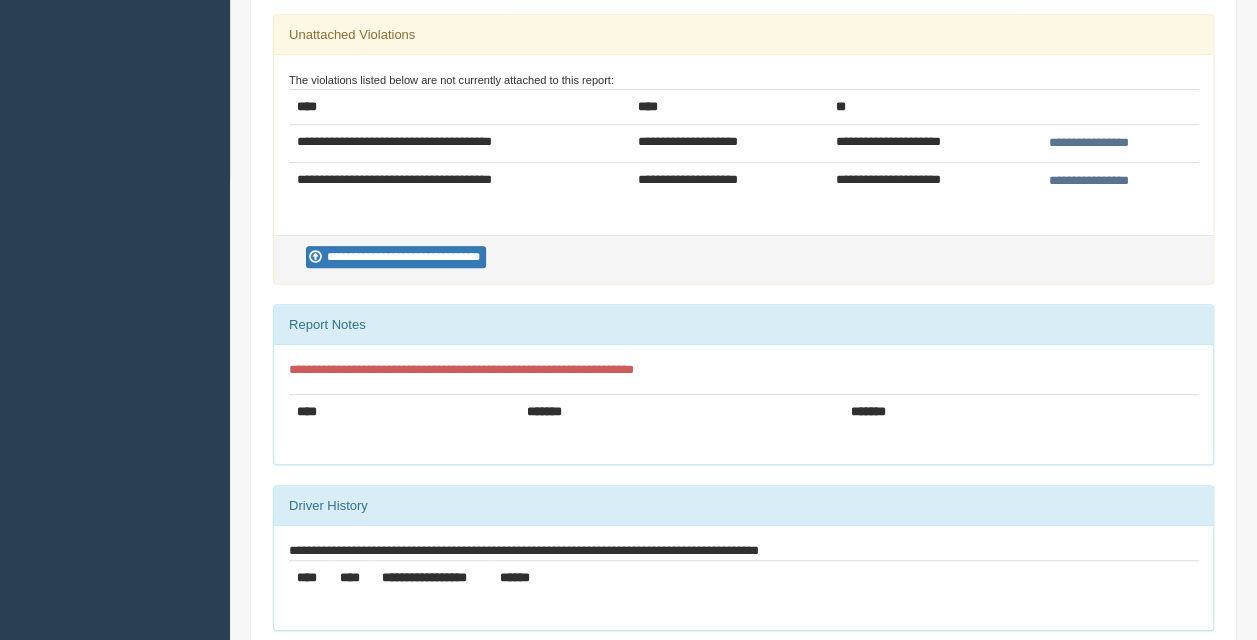 drag, startPoint x: 758, startPoint y: 186, endPoint x: 919, endPoint y: 176, distance: 161.31026 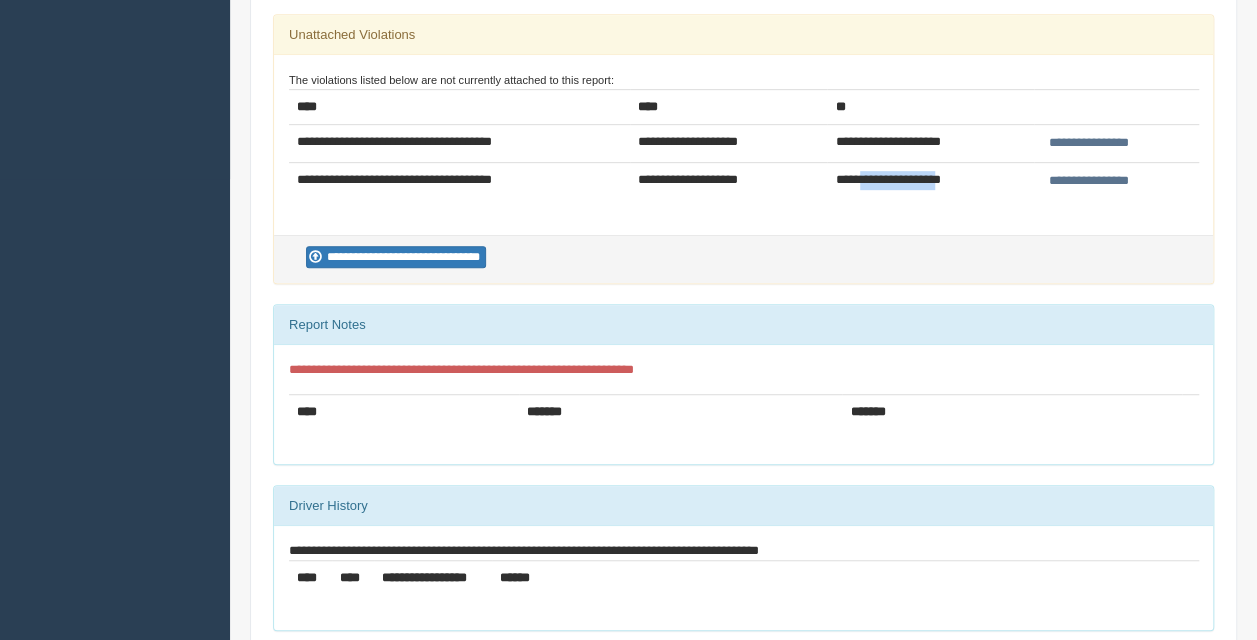 drag, startPoint x: 959, startPoint y: 169, endPoint x: 866, endPoint y: 181, distance: 93.770996 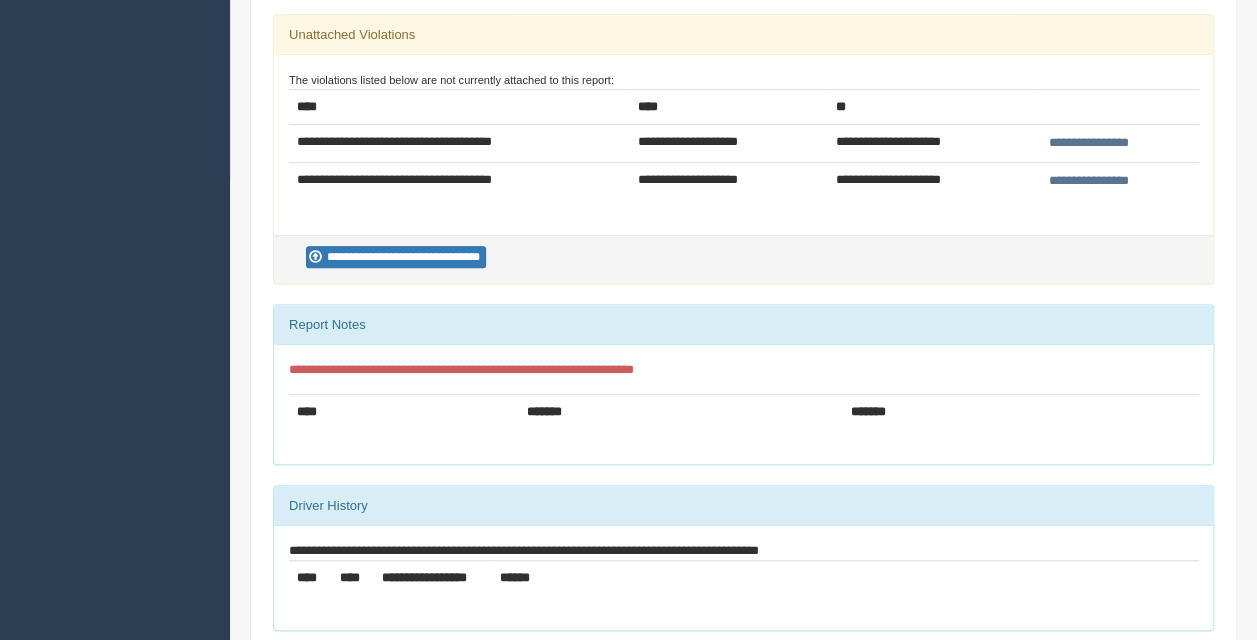 drag, startPoint x: 866, startPoint y: 181, endPoint x: 884, endPoint y: 226, distance: 48.466484 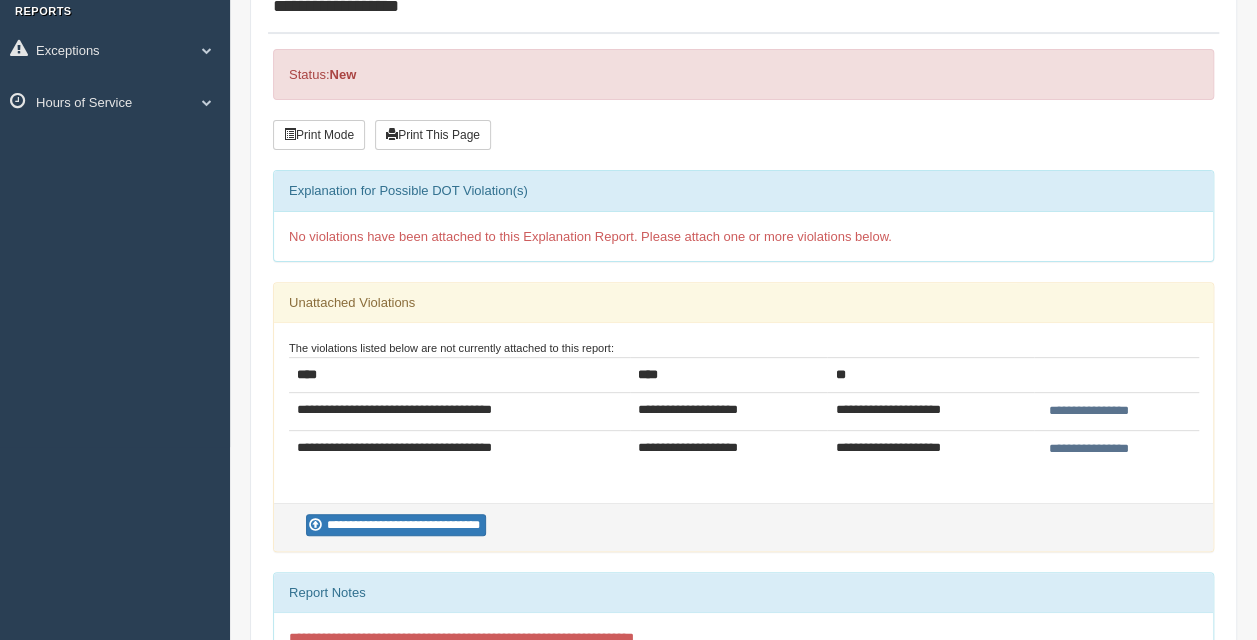 scroll, scrollTop: 0, scrollLeft: 0, axis: both 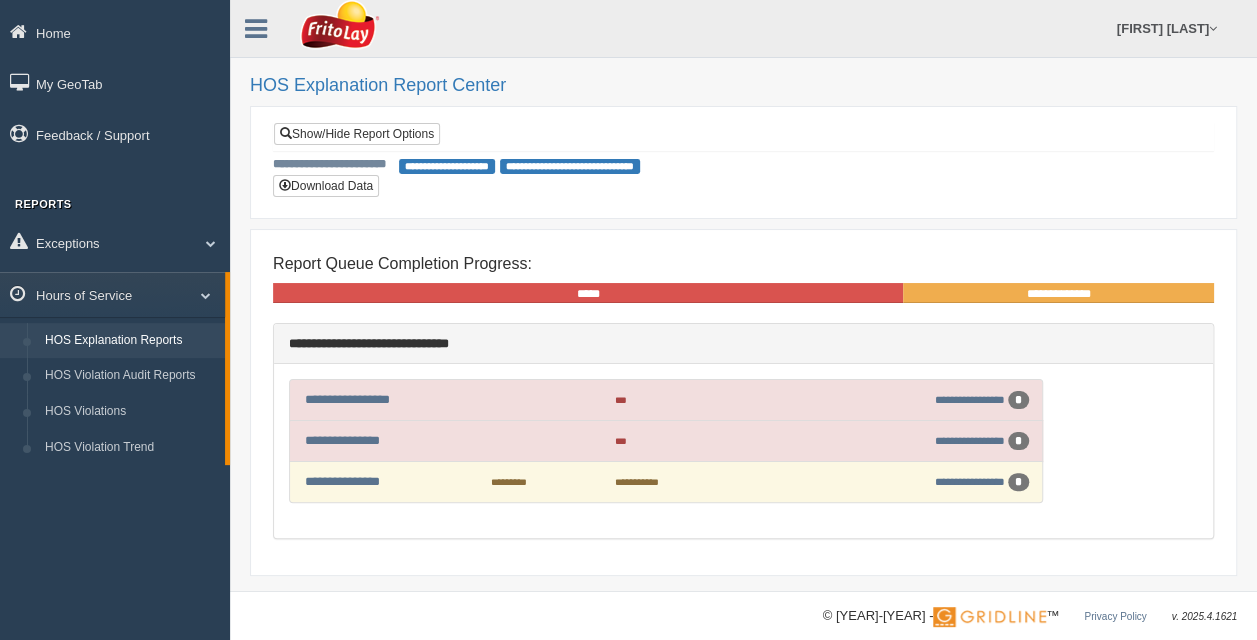 click on "*" at bounding box center (1018, 482) 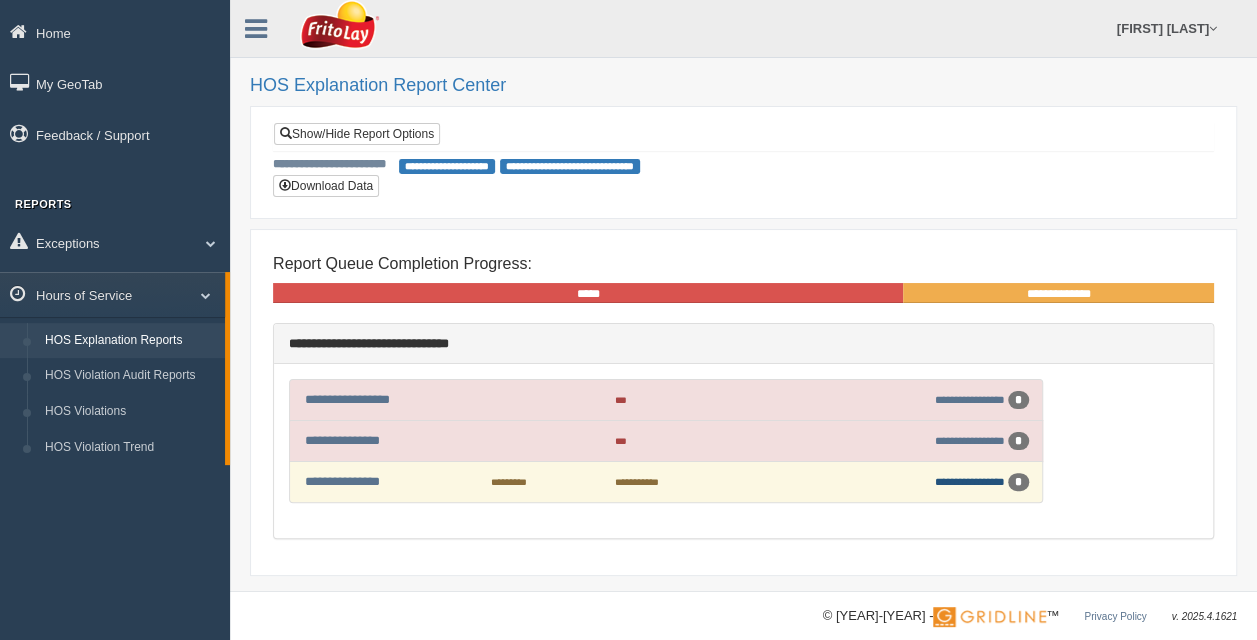 click on "**********" at bounding box center [970, 481] 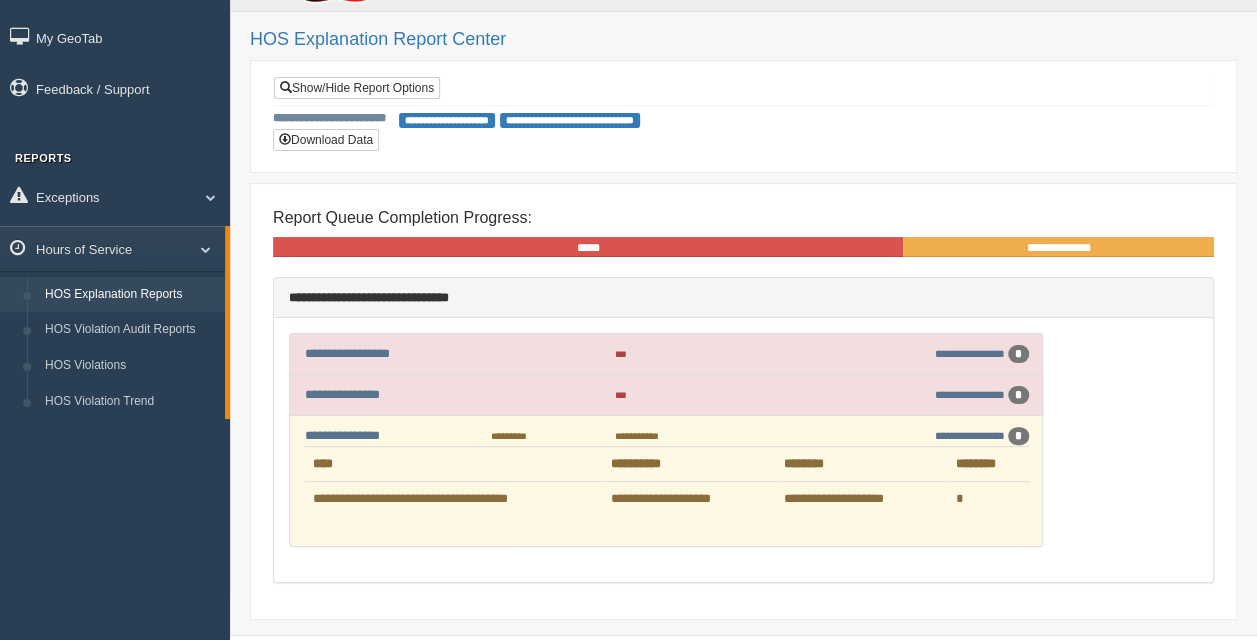 scroll, scrollTop: 104, scrollLeft: 0, axis: vertical 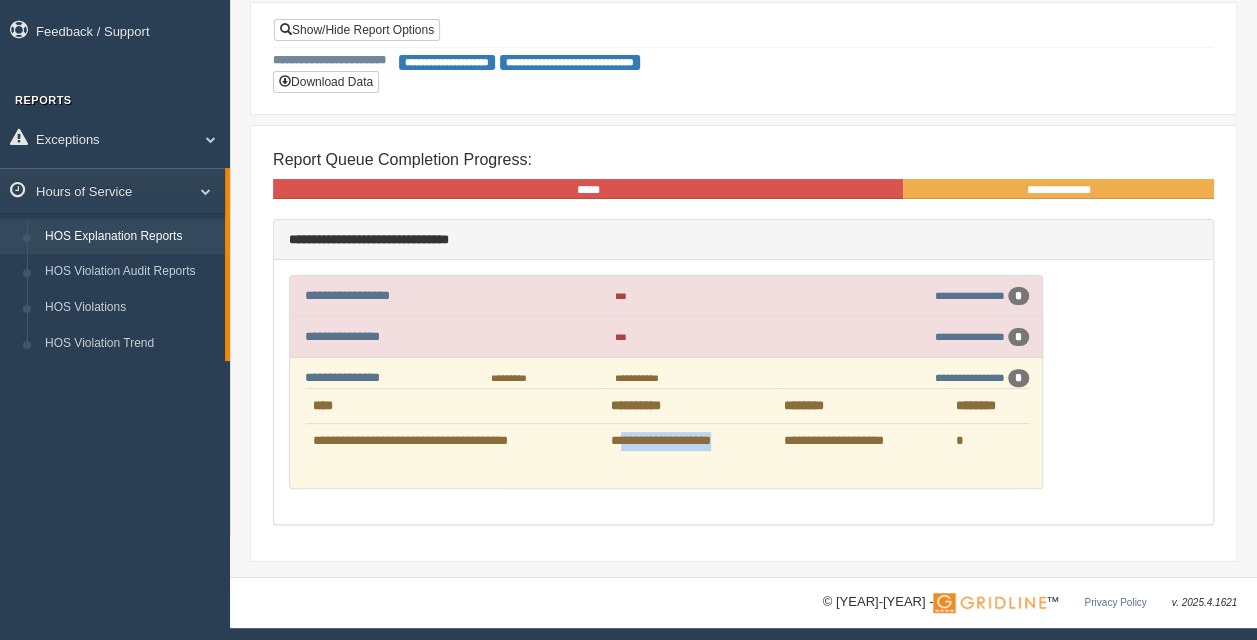 drag, startPoint x: 742, startPoint y: 434, endPoint x: 623, endPoint y: 434, distance: 119 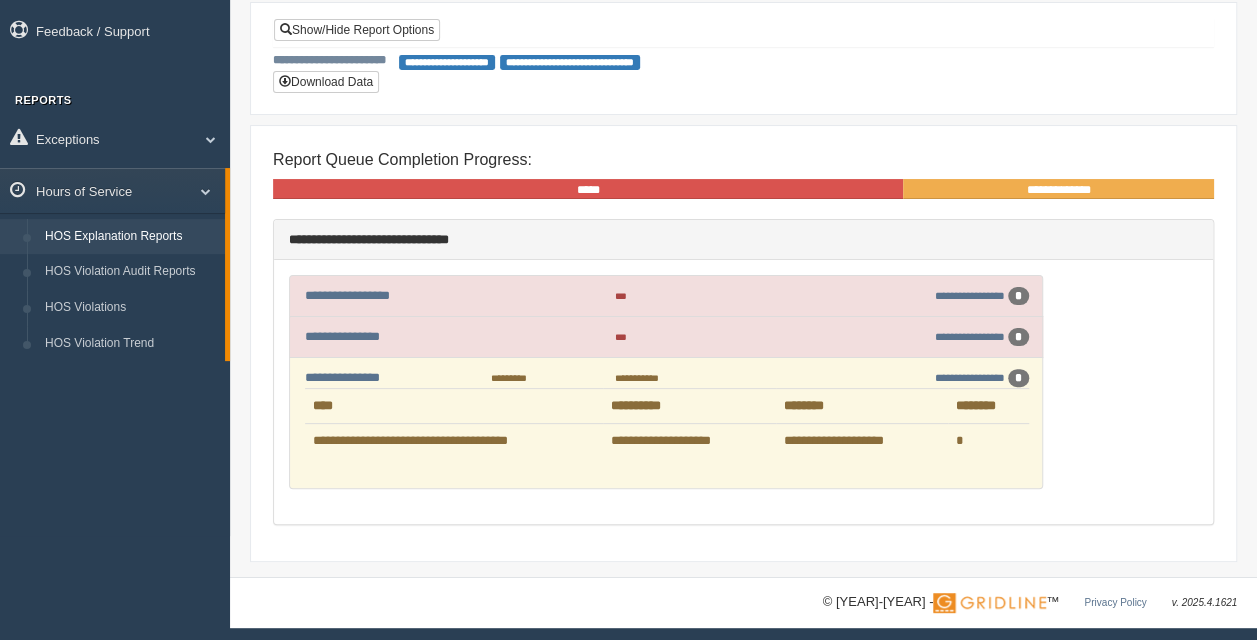 drag, startPoint x: 623, startPoint y: 434, endPoint x: 677, endPoint y: 482, distance: 72.249565 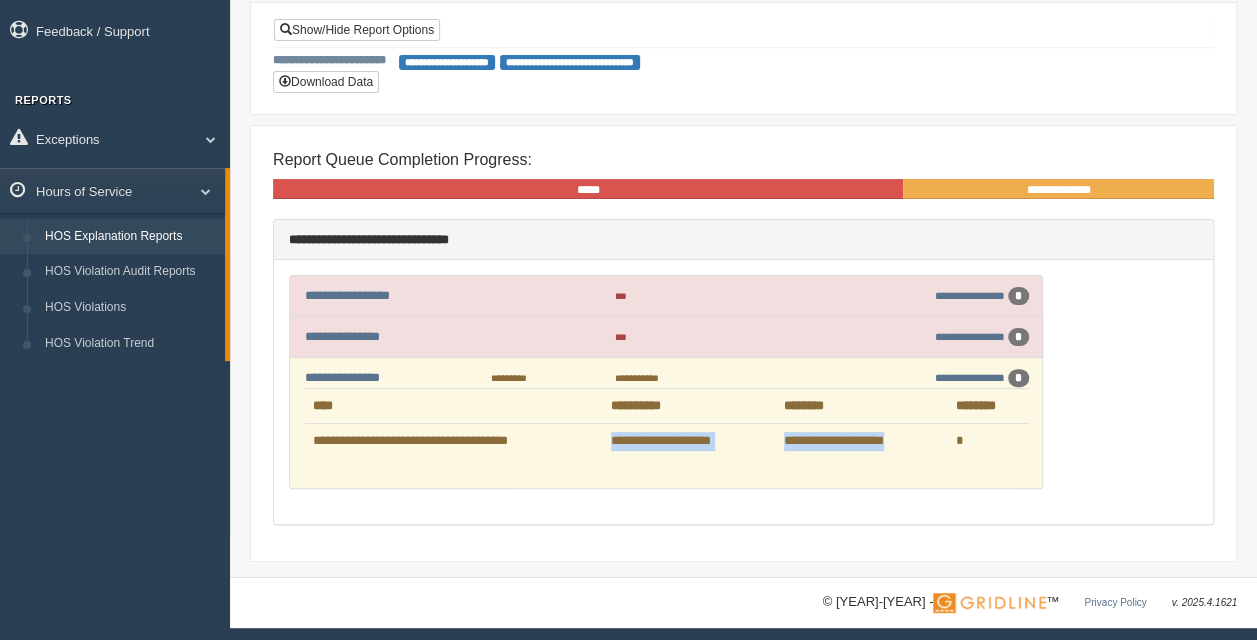 drag, startPoint x: 608, startPoint y: 432, endPoint x: 912, endPoint y: 444, distance: 304.23676 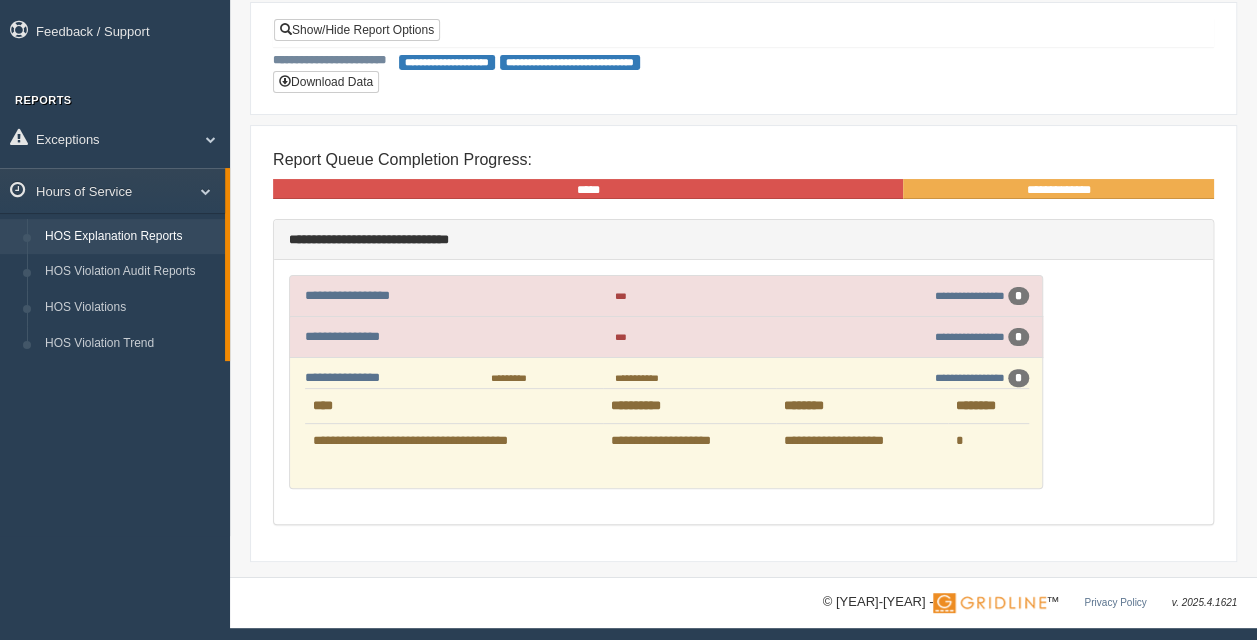 drag, startPoint x: 912, startPoint y: 444, endPoint x: 916, endPoint y: 471, distance: 27.294687 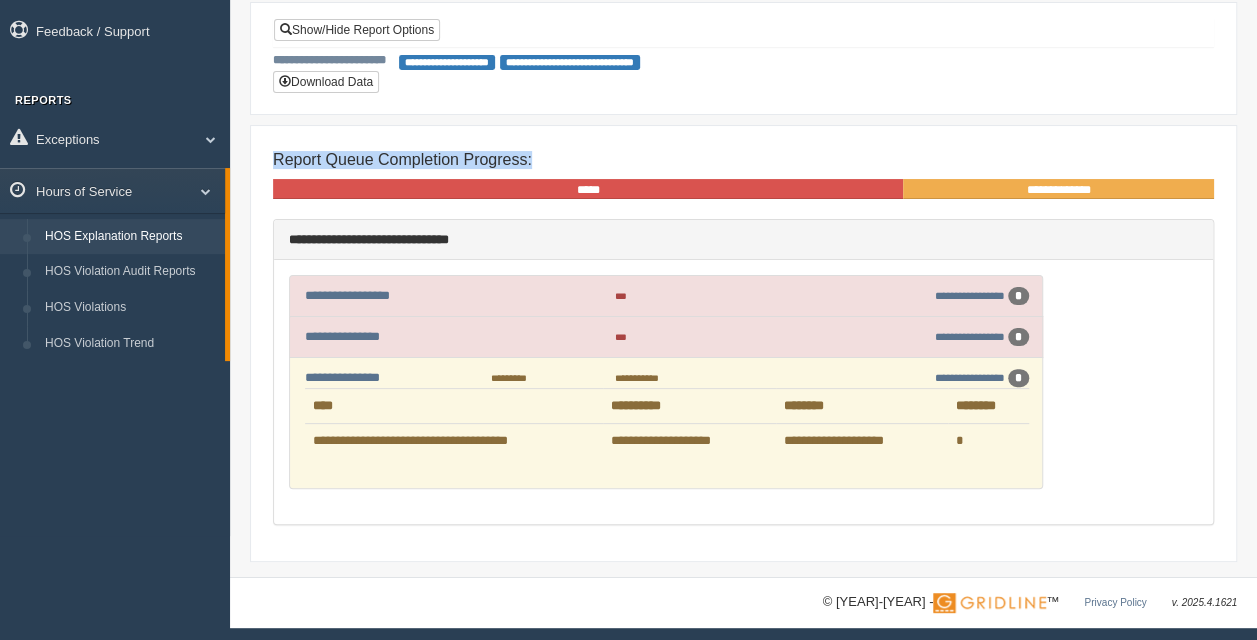 drag, startPoint x: 636, startPoint y: 142, endPoint x: 270, endPoint y: 142, distance: 366 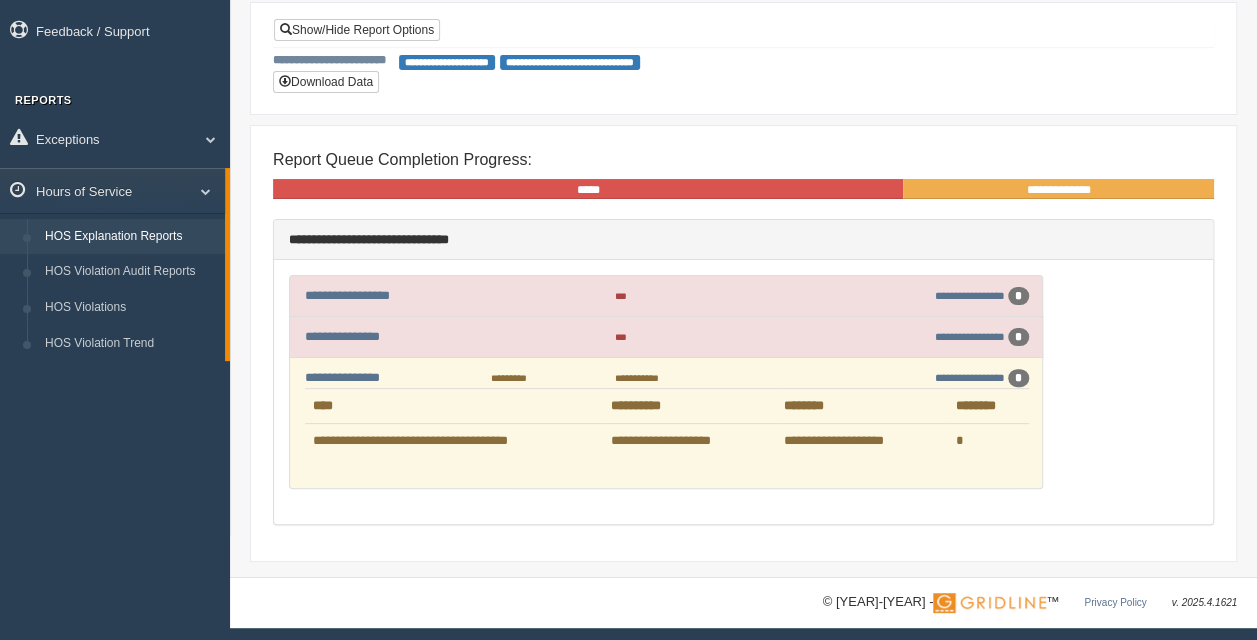 drag, startPoint x: 270, startPoint y: 142, endPoint x: 377, endPoint y: 180, distance: 113.54735 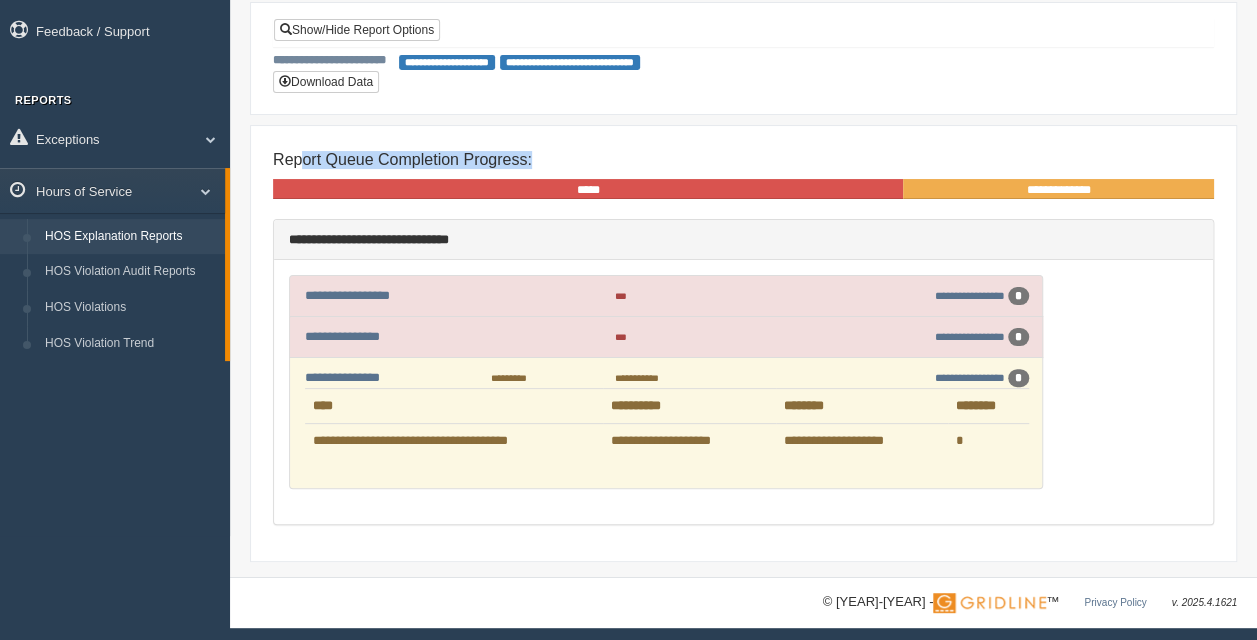 drag, startPoint x: 319, startPoint y: 155, endPoint x: 560, endPoint y: 155, distance: 241 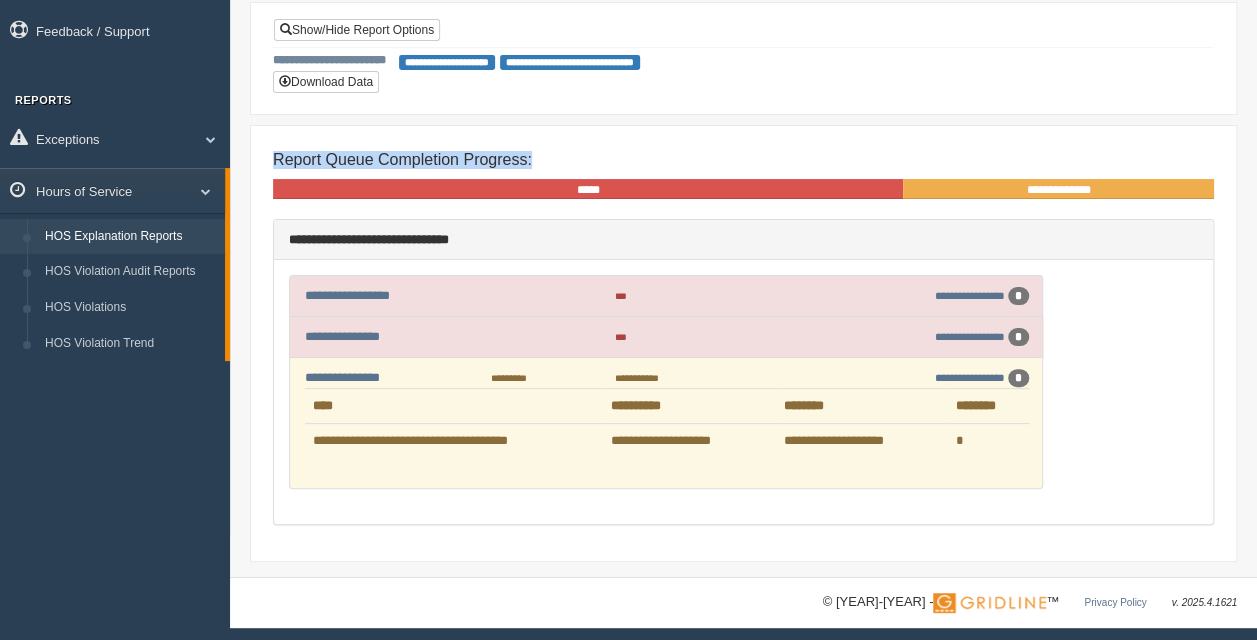 drag, startPoint x: 270, startPoint y: 153, endPoint x: 612, endPoint y: 162, distance: 342.1184 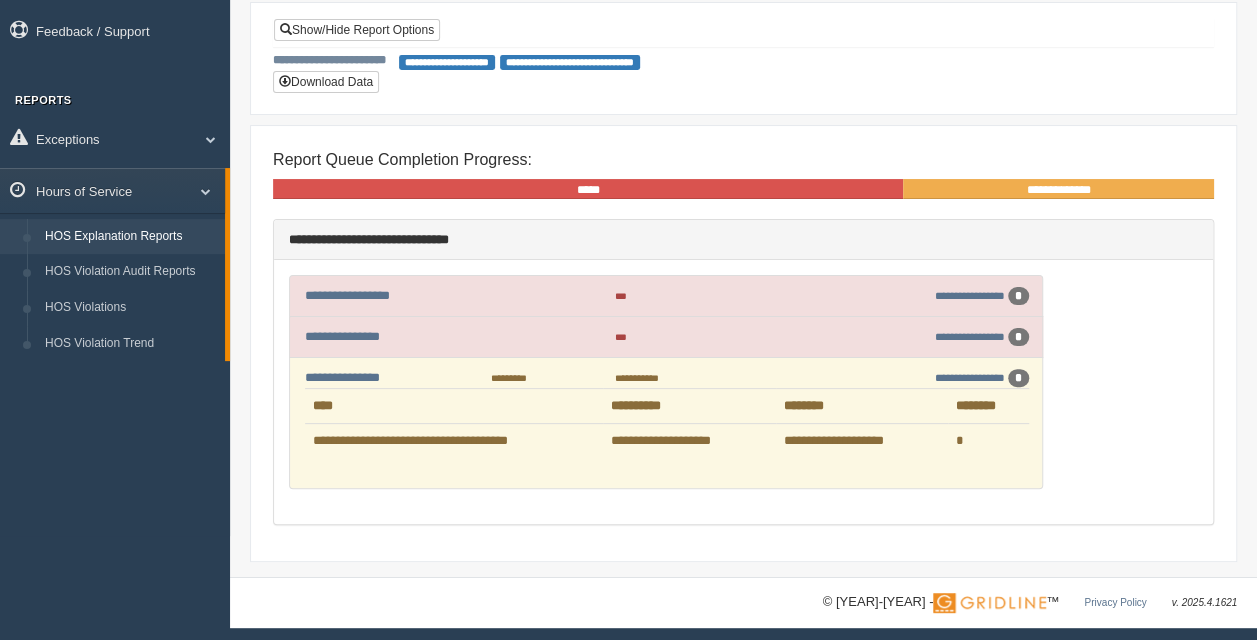 click on "**********" at bounding box center [743, 58] 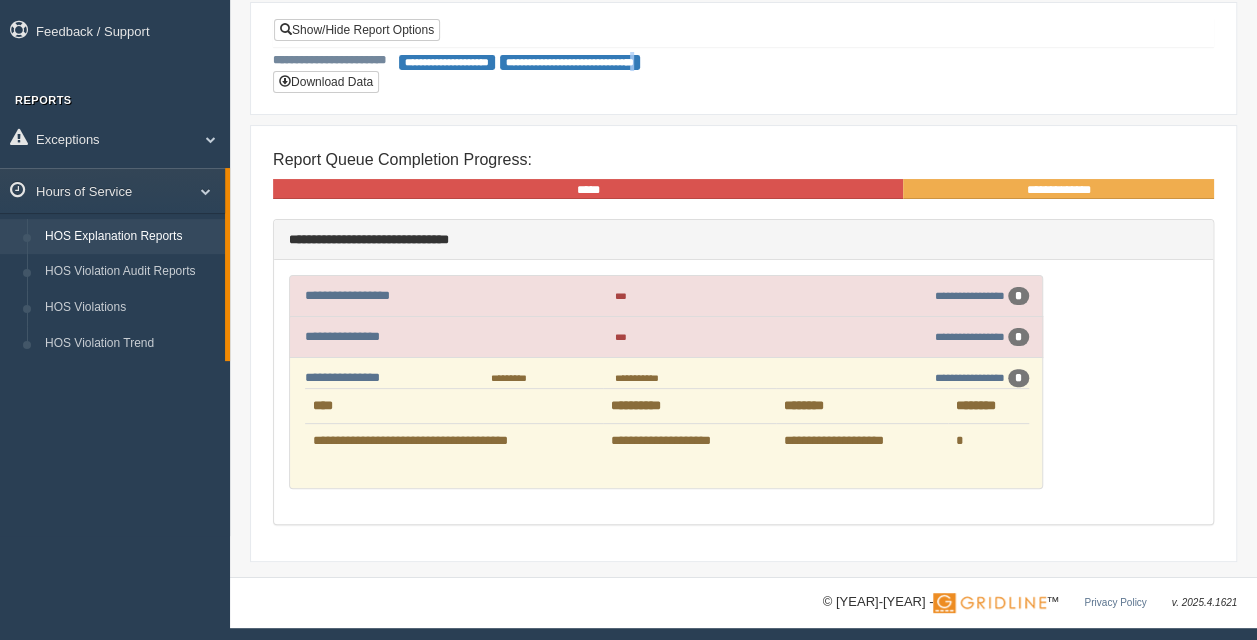 drag, startPoint x: 682, startPoint y: 60, endPoint x: 835, endPoint y: 48, distance: 153.46986 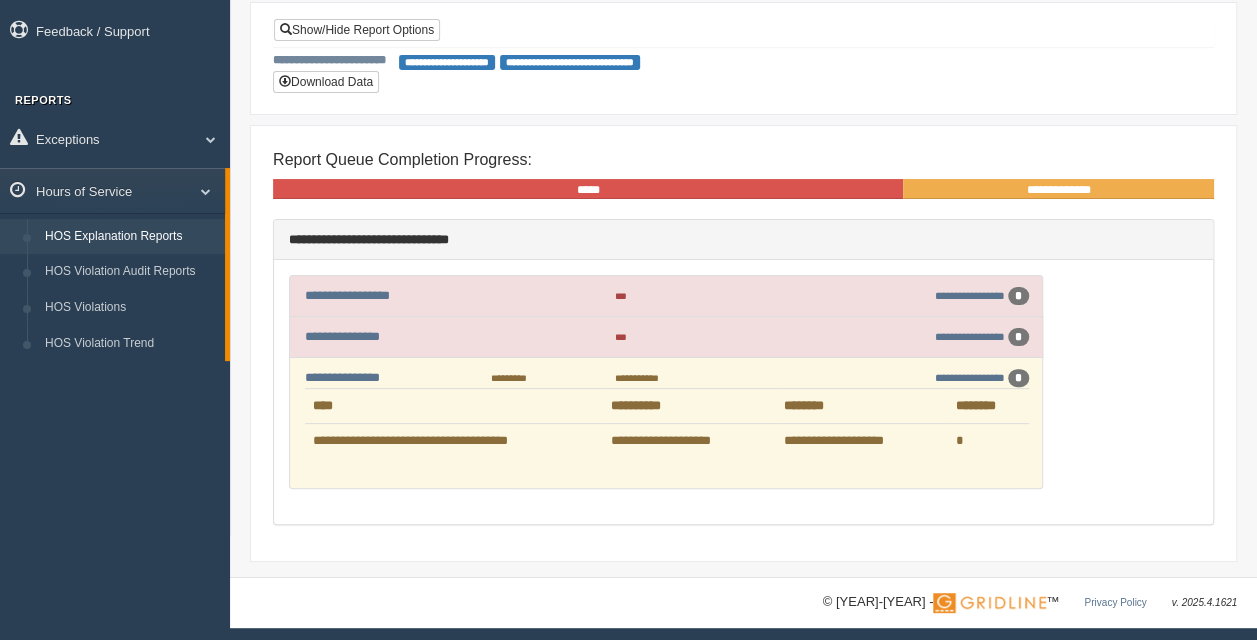 drag, startPoint x: 778, startPoint y: 96, endPoint x: 776, endPoint y: 74, distance: 22.090721 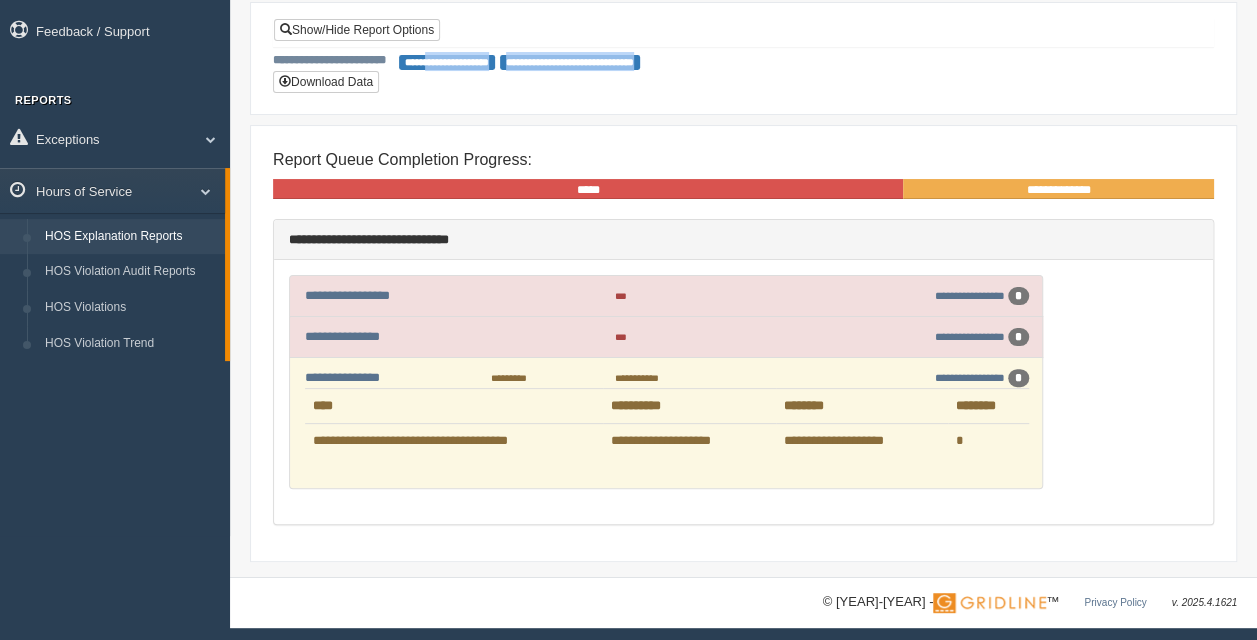 drag, startPoint x: 702, startPoint y: 58, endPoint x: 429, endPoint y: 51, distance: 273.08972 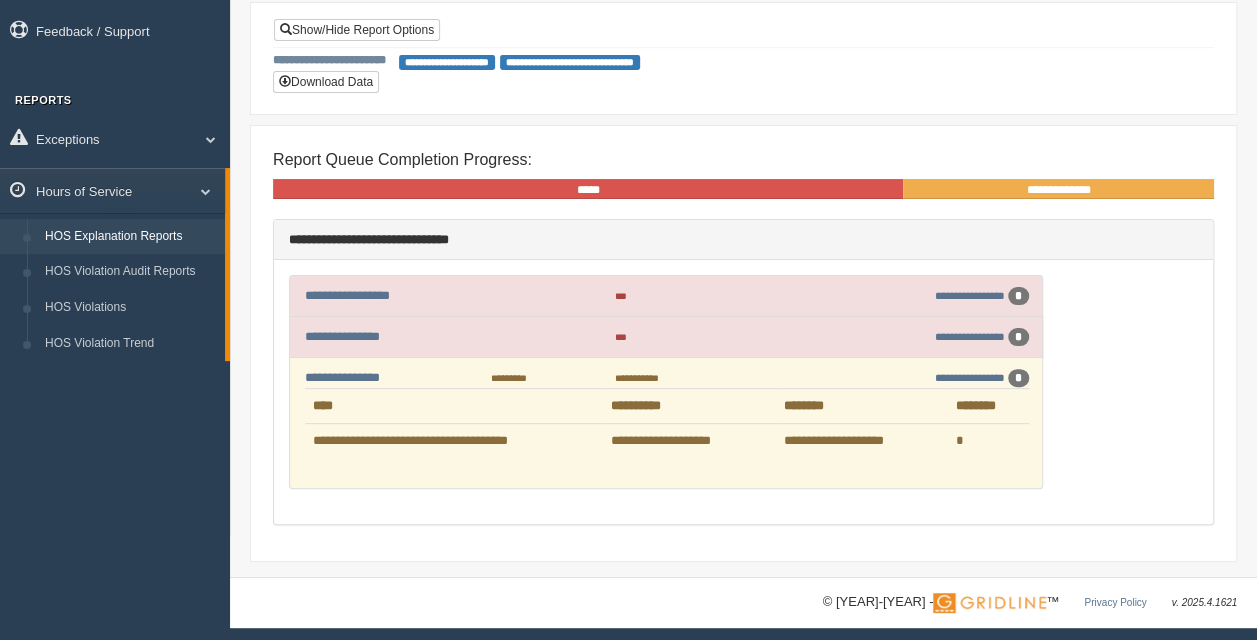 drag, startPoint x: 429, startPoint y: 51, endPoint x: 388, endPoint y: 88, distance: 55.226807 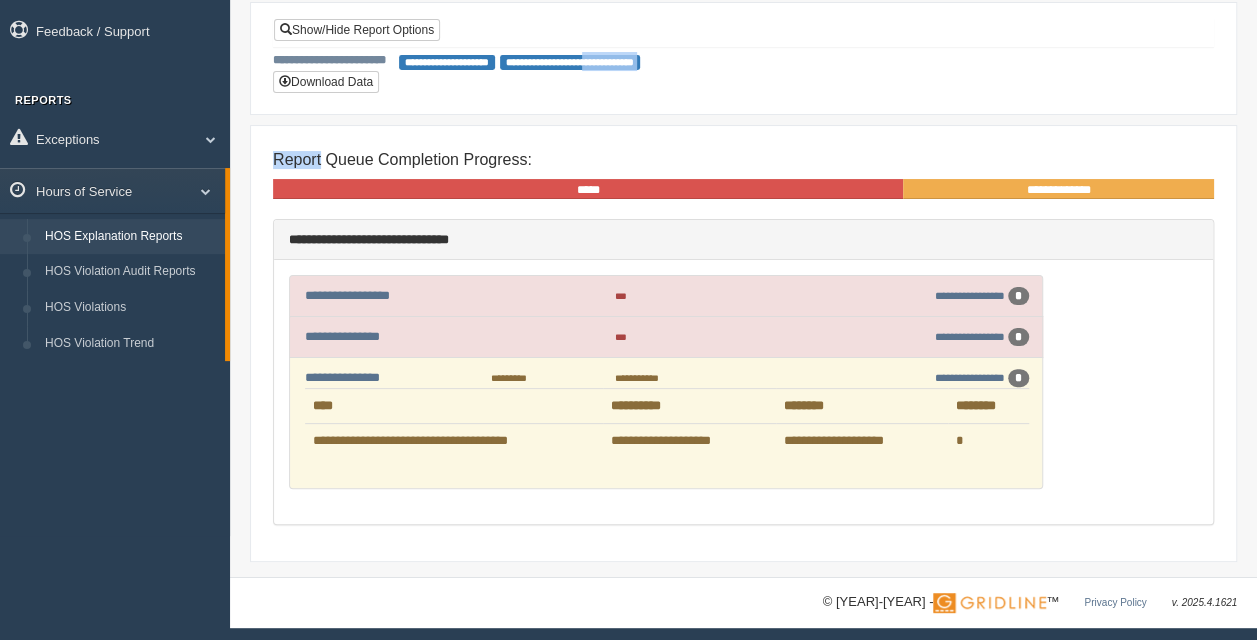 drag, startPoint x: 621, startPoint y: 58, endPoint x: 474, endPoint y: 84, distance: 149.28162 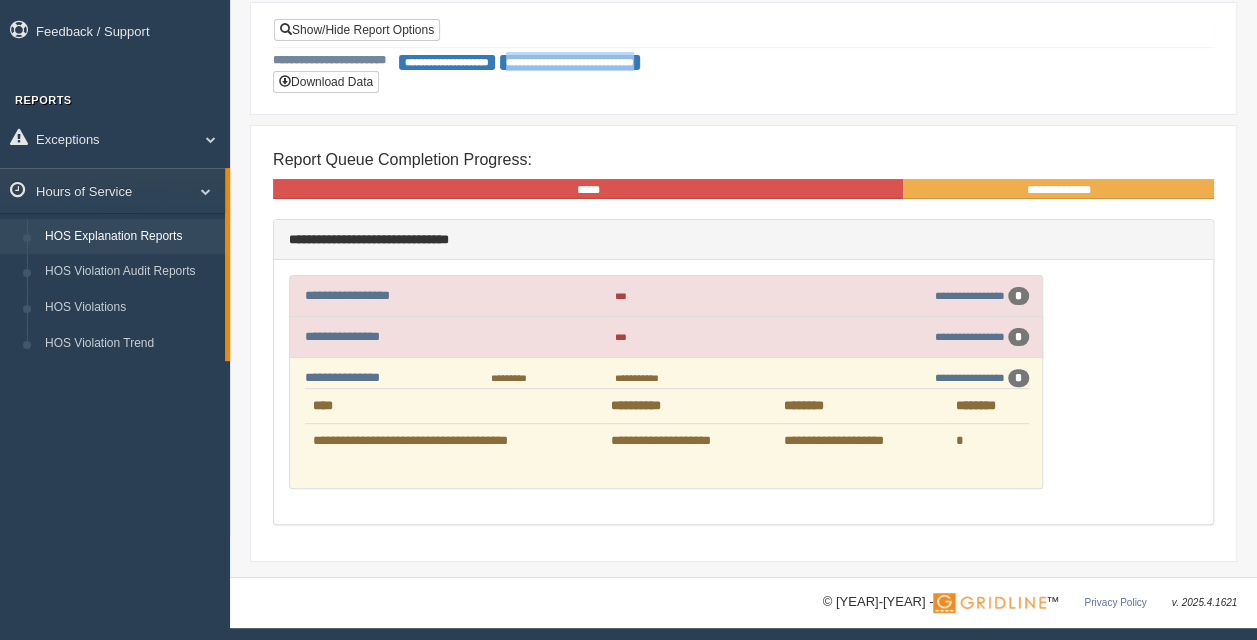 drag, startPoint x: 512, startPoint y: 57, endPoint x: 776, endPoint y: 58, distance: 264.0019 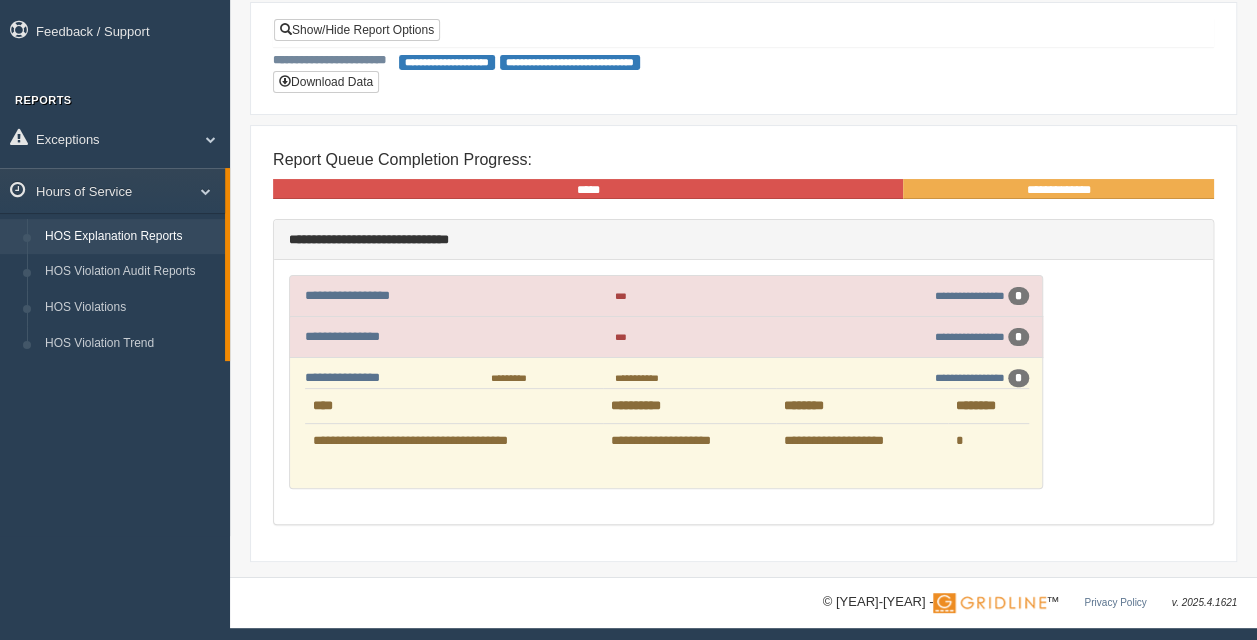 click on "**********" at bounding box center [743, 61] 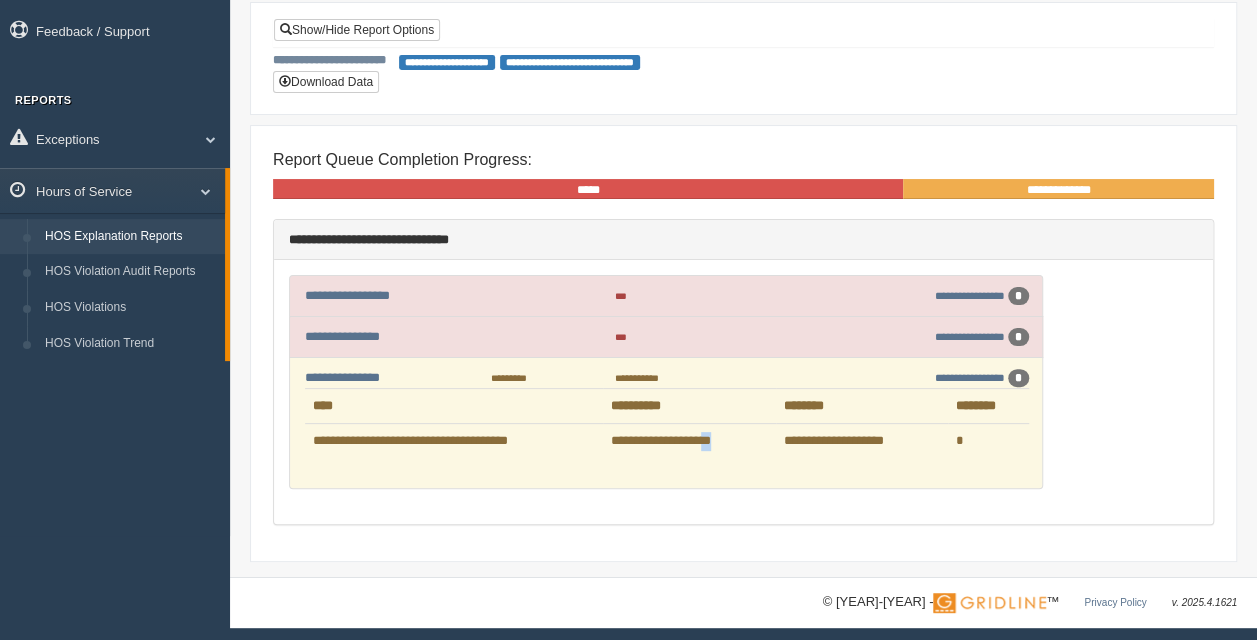 click on "**********" at bounding box center [689, 441] 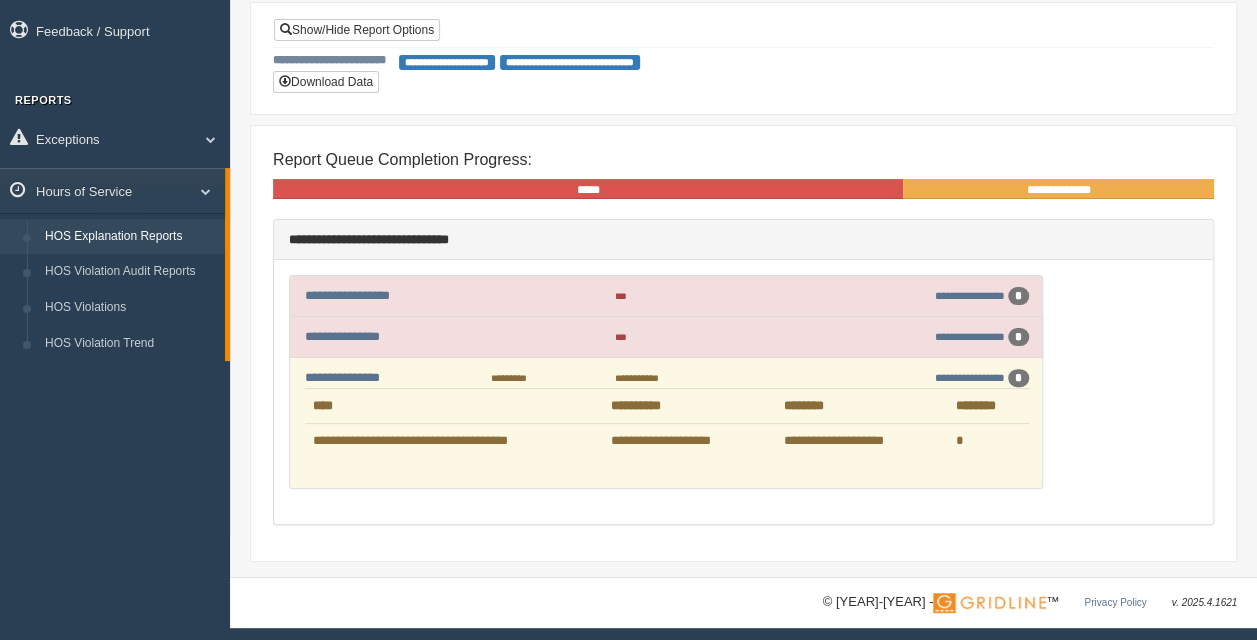 drag, startPoint x: 735, startPoint y: 438, endPoint x: 756, endPoint y: 454, distance: 26.400757 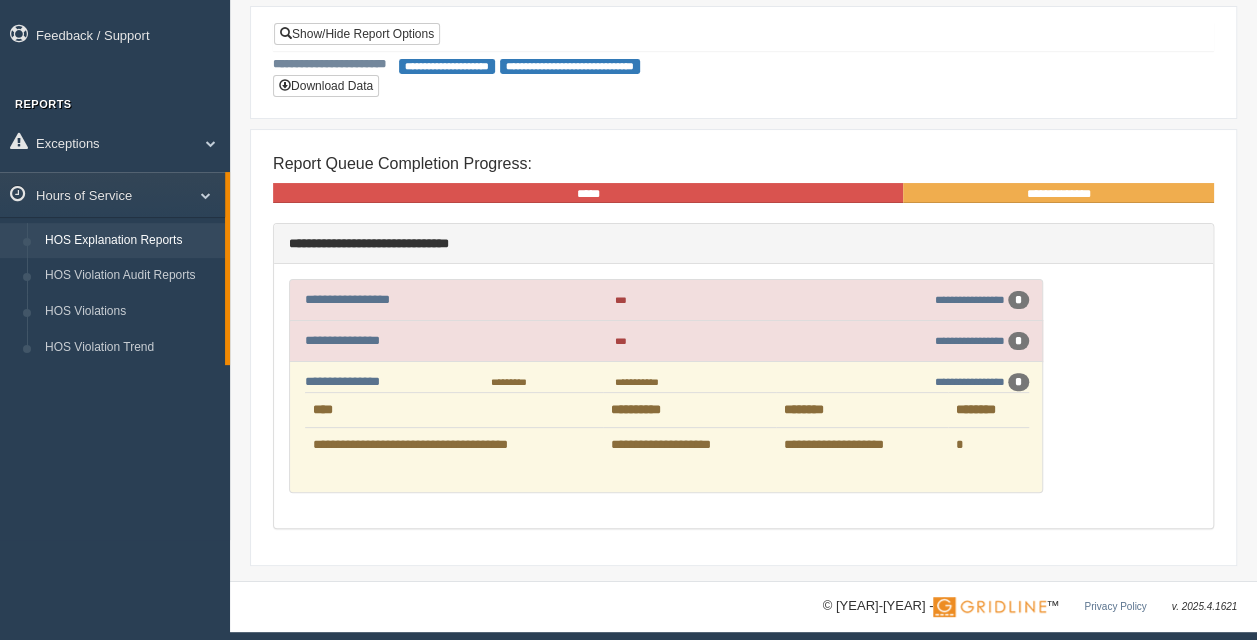 scroll, scrollTop: 104, scrollLeft: 0, axis: vertical 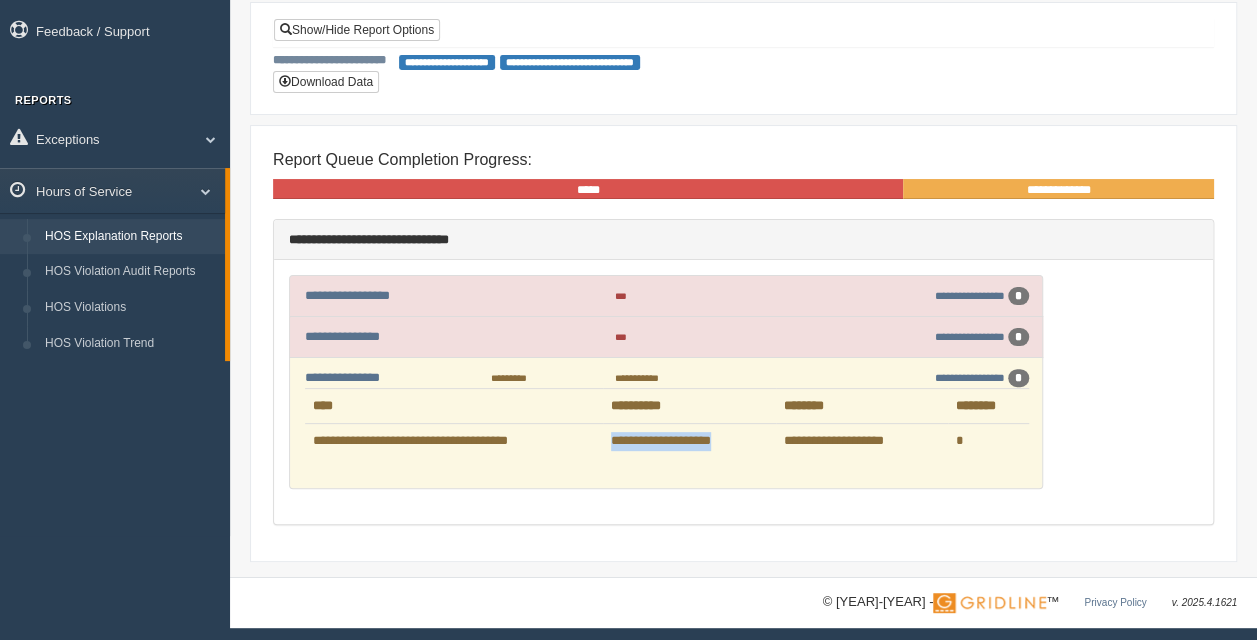 drag, startPoint x: 743, startPoint y: 432, endPoint x: 610, endPoint y: 432, distance: 133 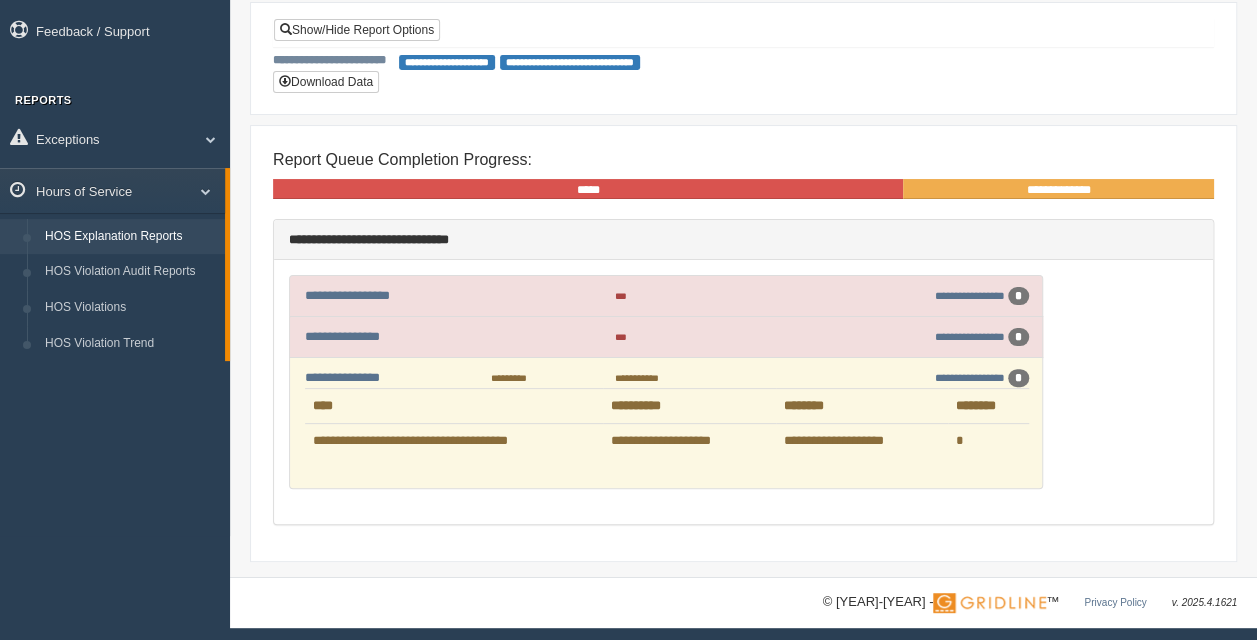 click on "**********" at bounding box center [667, 433] 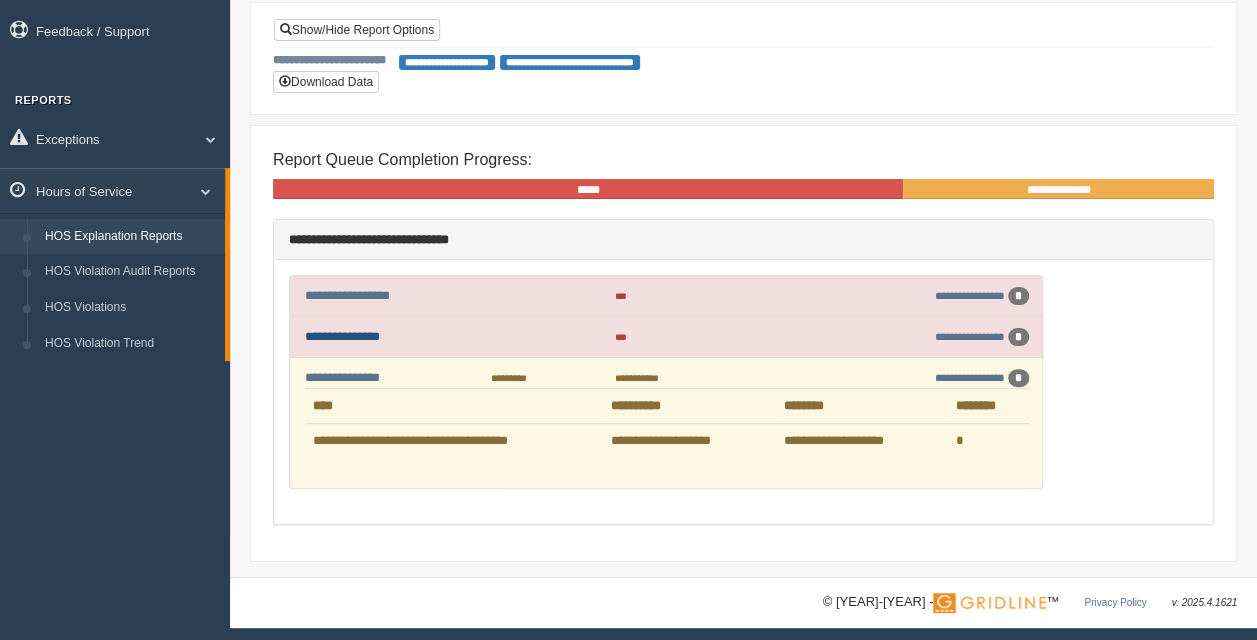 click on "**********" at bounding box center (342, 336) 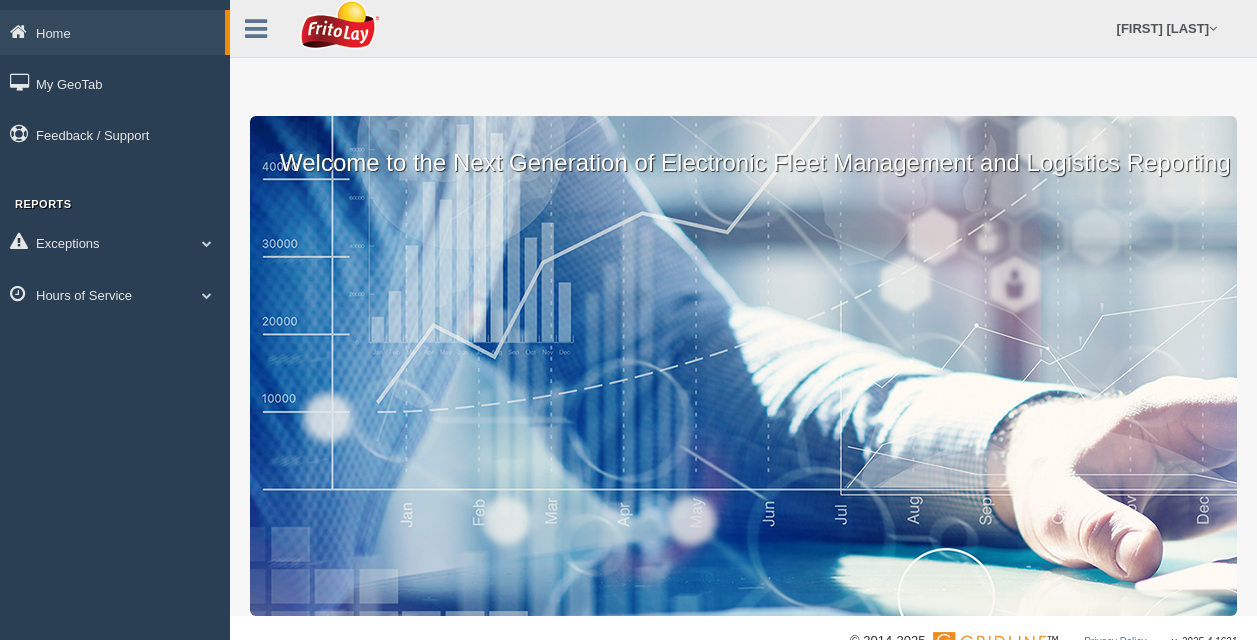 scroll, scrollTop: 0, scrollLeft: 0, axis: both 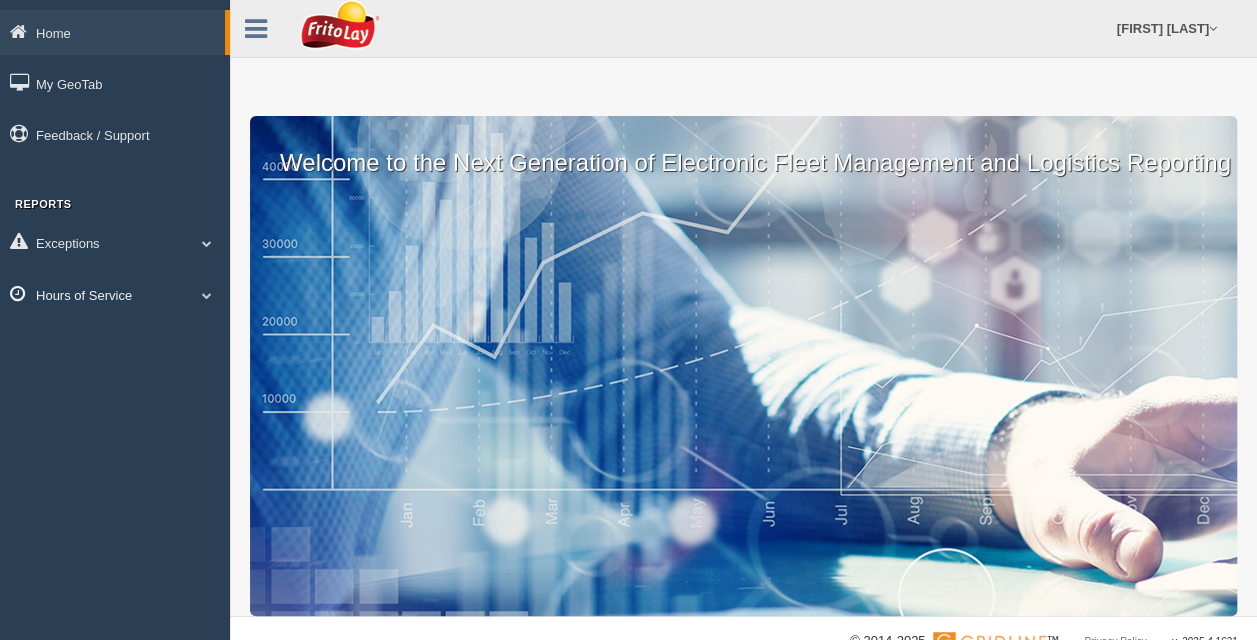 click on "Hours of Service" at bounding box center (112, 32) 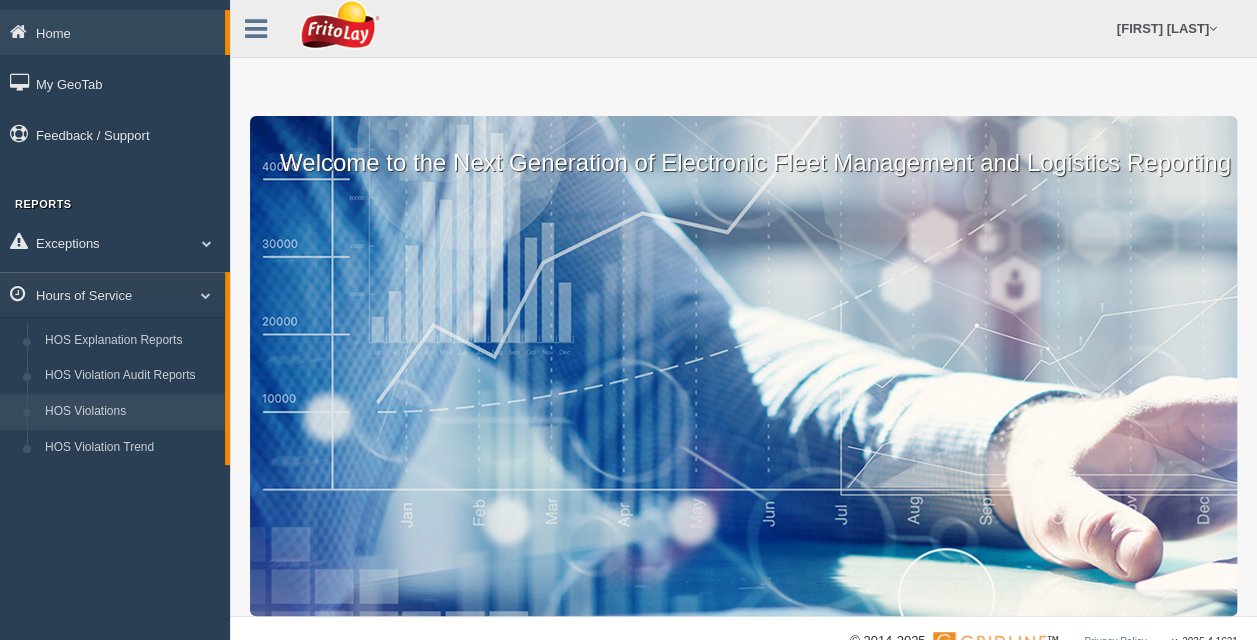 click on "HOS Violations" at bounding box center [130, 412] 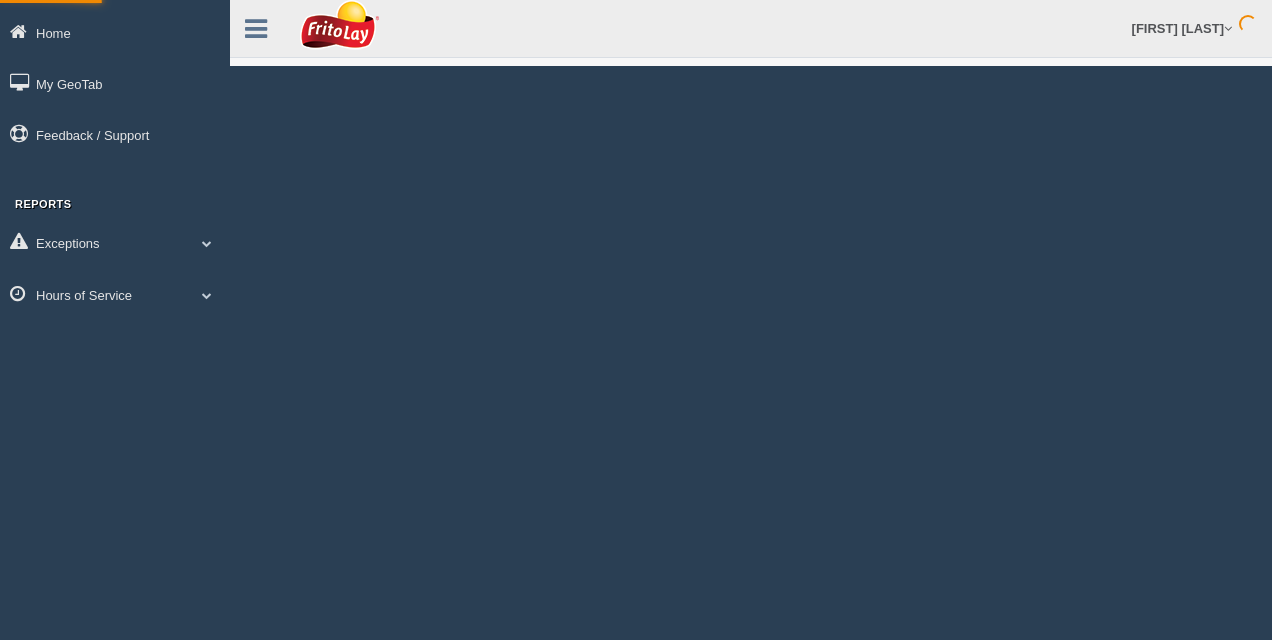 scroll, scrollTop: 0, scrollLeft: 0, axis: both 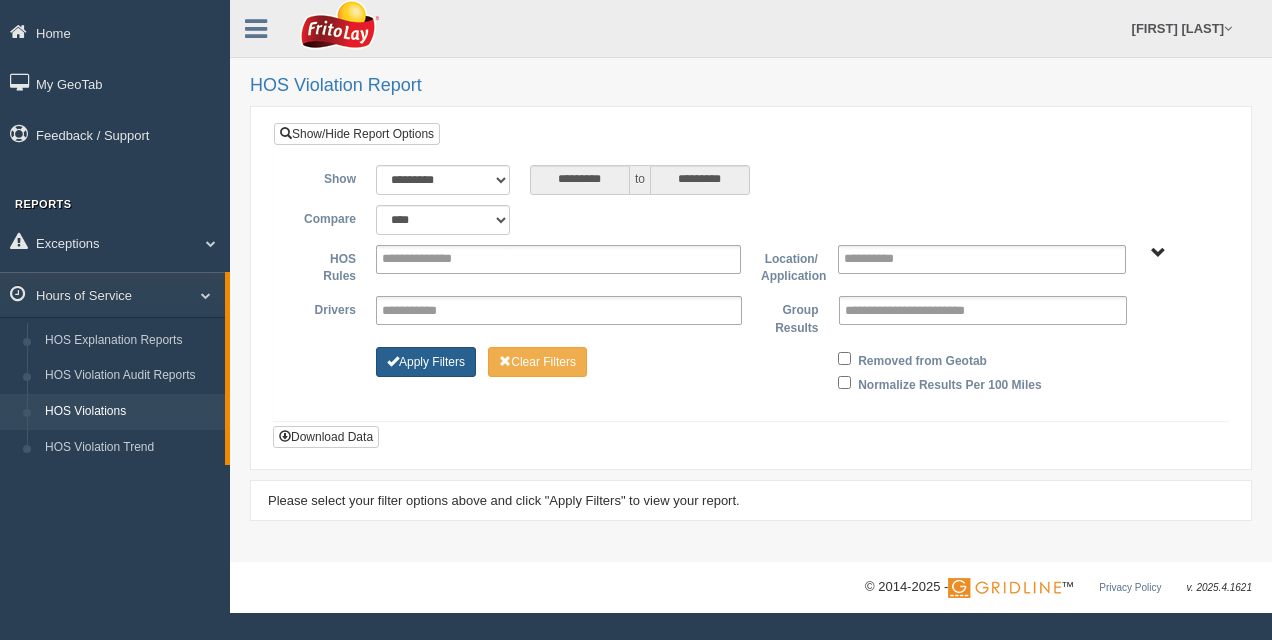 click on "Apply Filters" at bounding box center [426, 362] 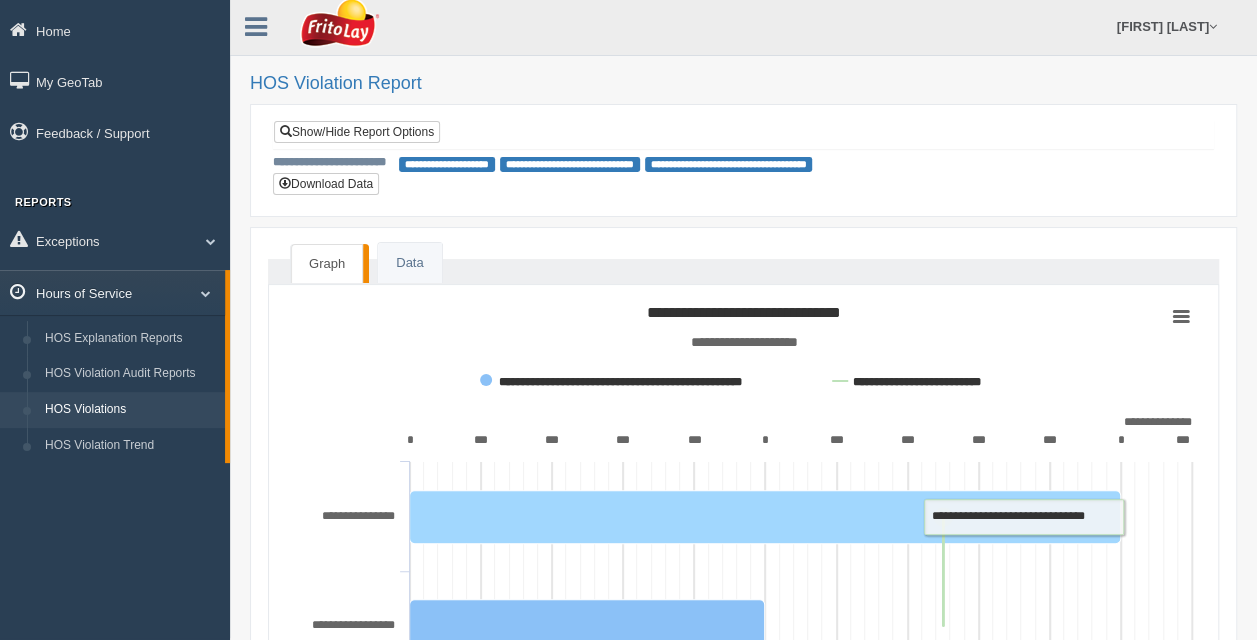 scroll, scrollTop: 0, scrollLeft: 0, axis: both 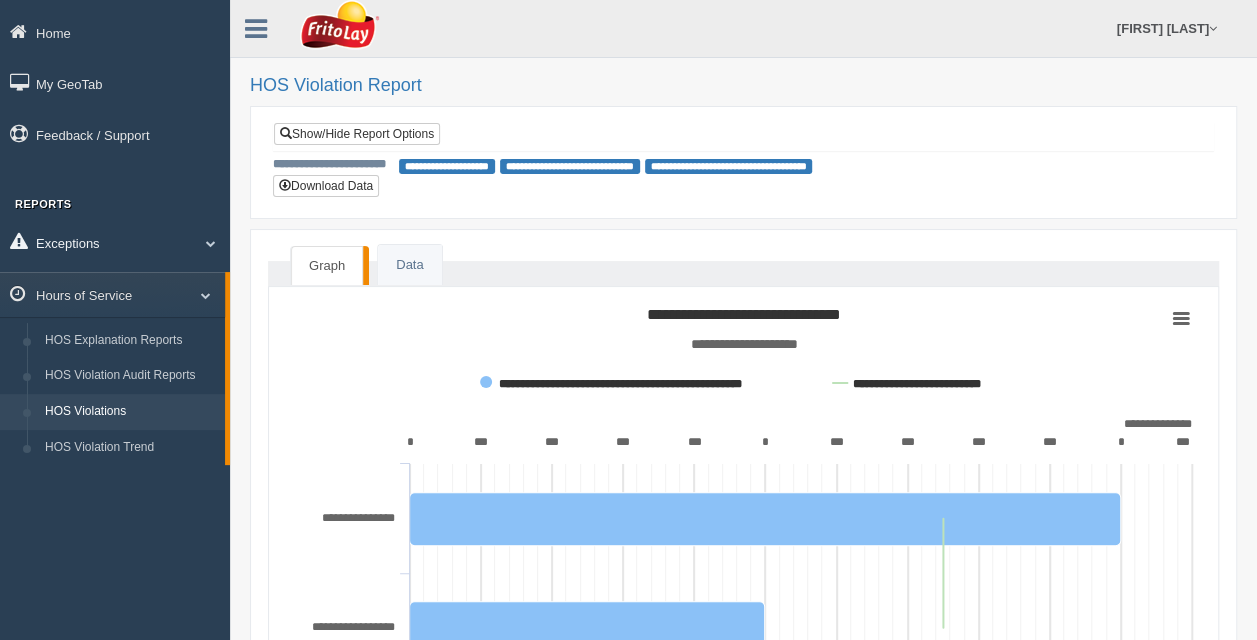 click on "Exceptions" at bounding box center [115, 242] 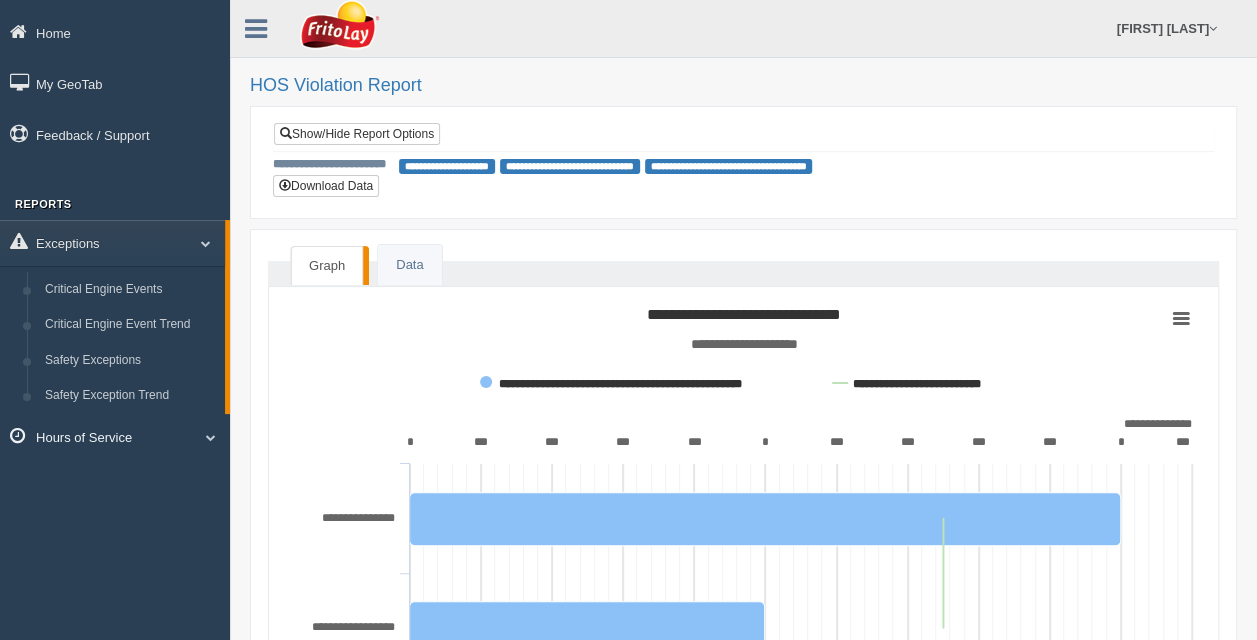 click on "Hours of Service" at bounding box center (112, 242) 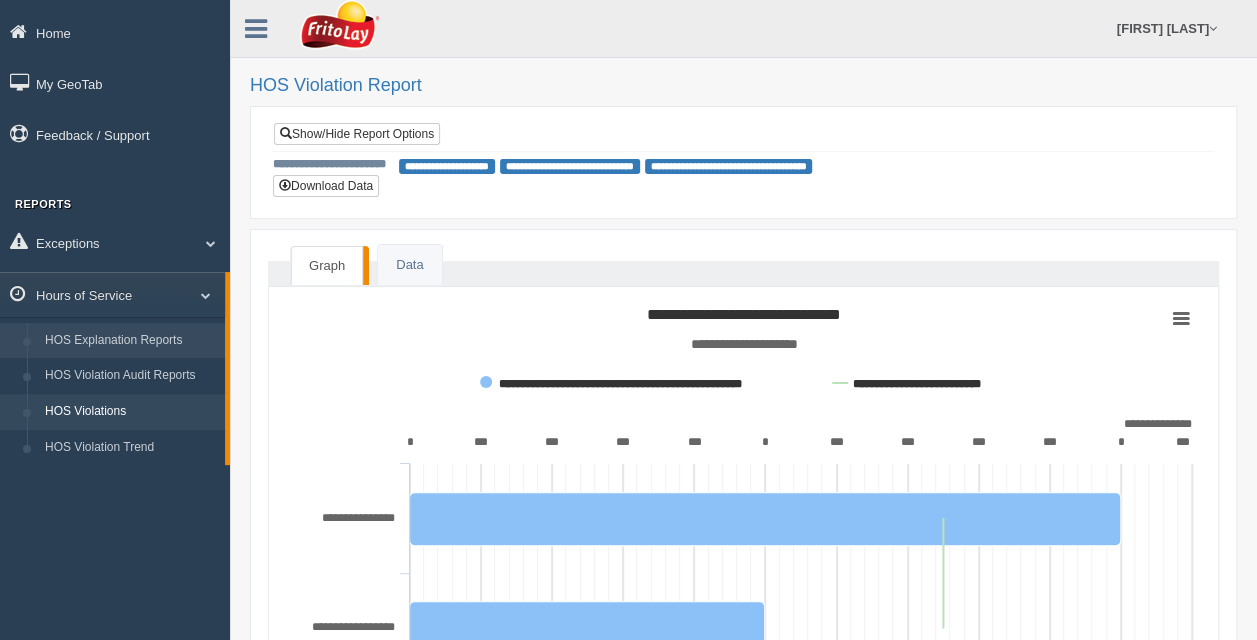 click on "HOS Explanation Reports" at bounding box center [130, 341] 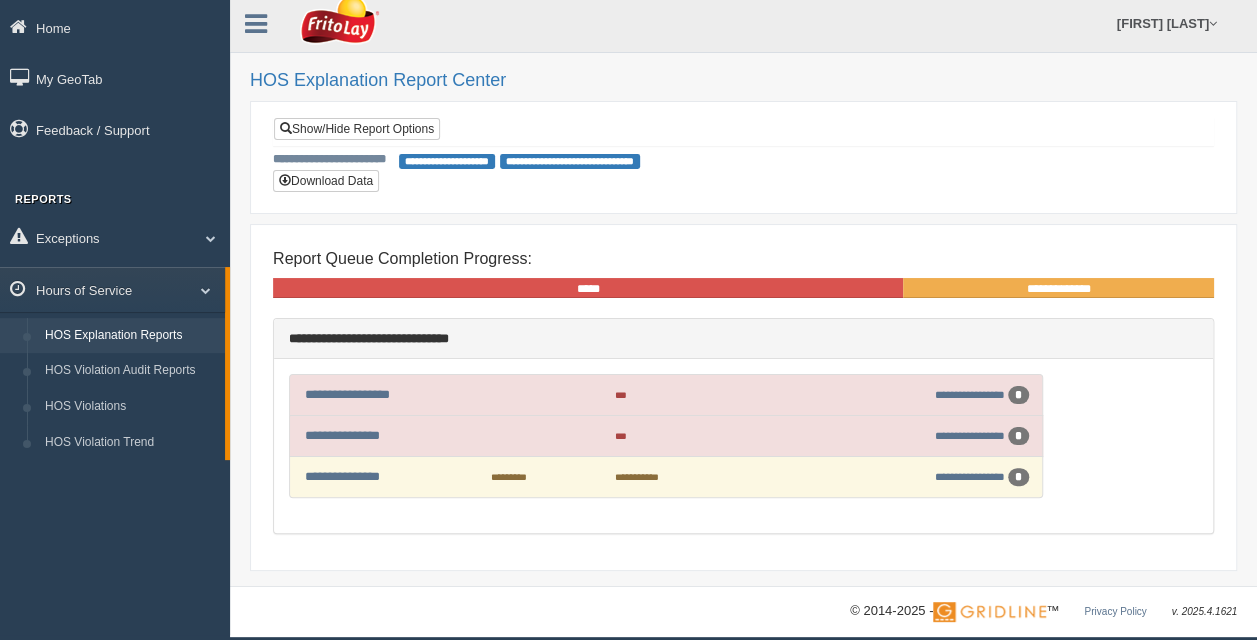 scroll, scrollTop: 14, scrollLeft: 0, axis: vertical 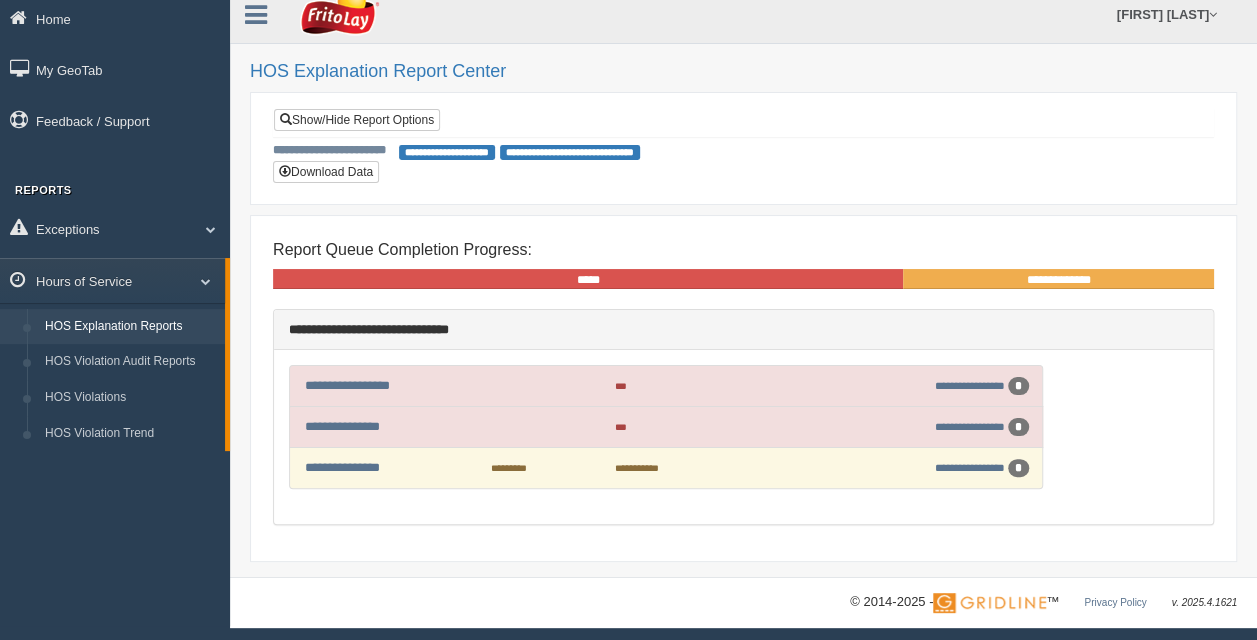 click on "**********" at bounding box center (388, 385) 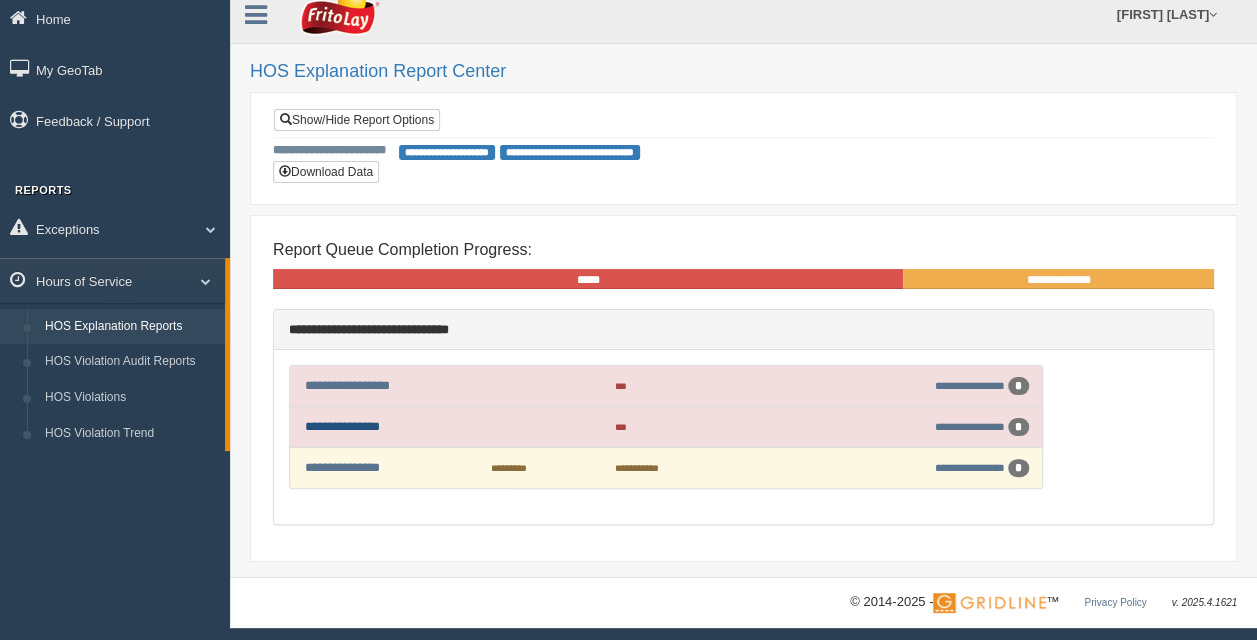 click on "**********" at bounding box center (342, 426) 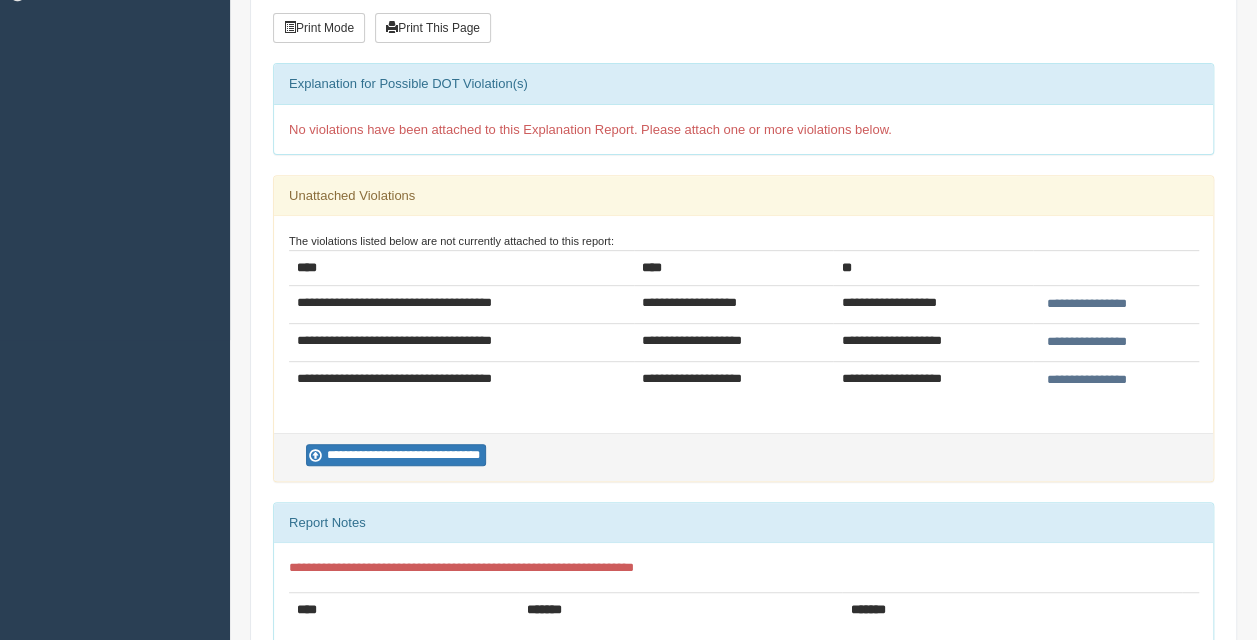 scroll, scrollTop: 400, scrollLeft: 0, axis: vertical 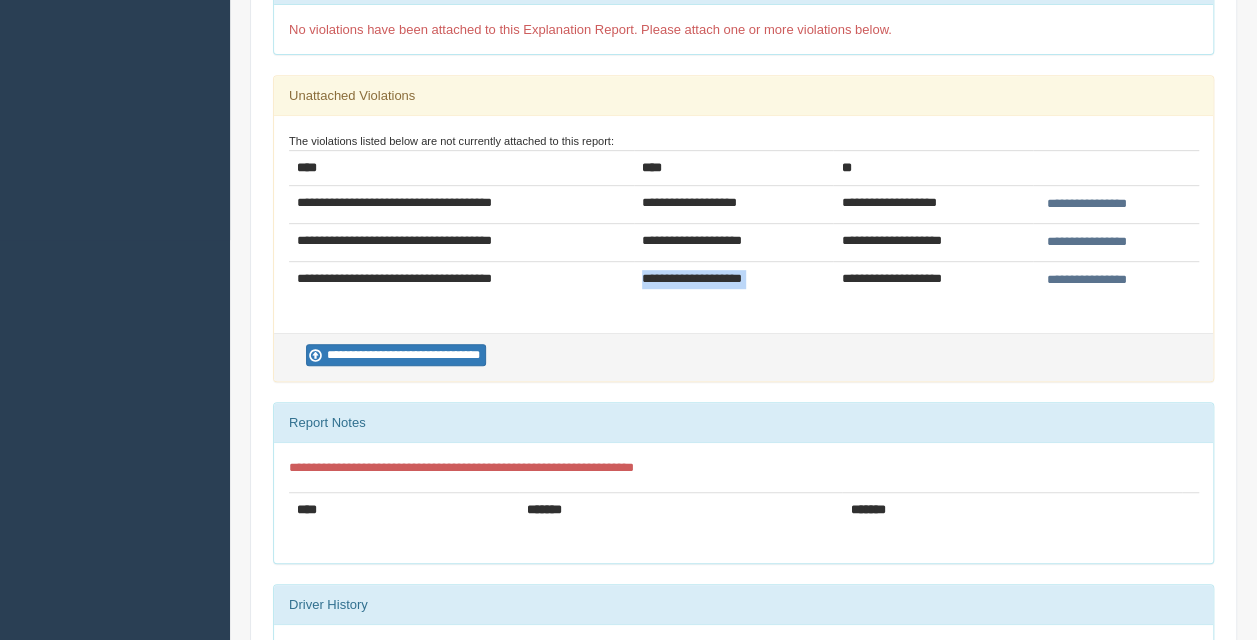 drag, startPoint x: 640, startPoint y: 284, endPoint x: 837, endPoint y: 275, distance: 197.20547 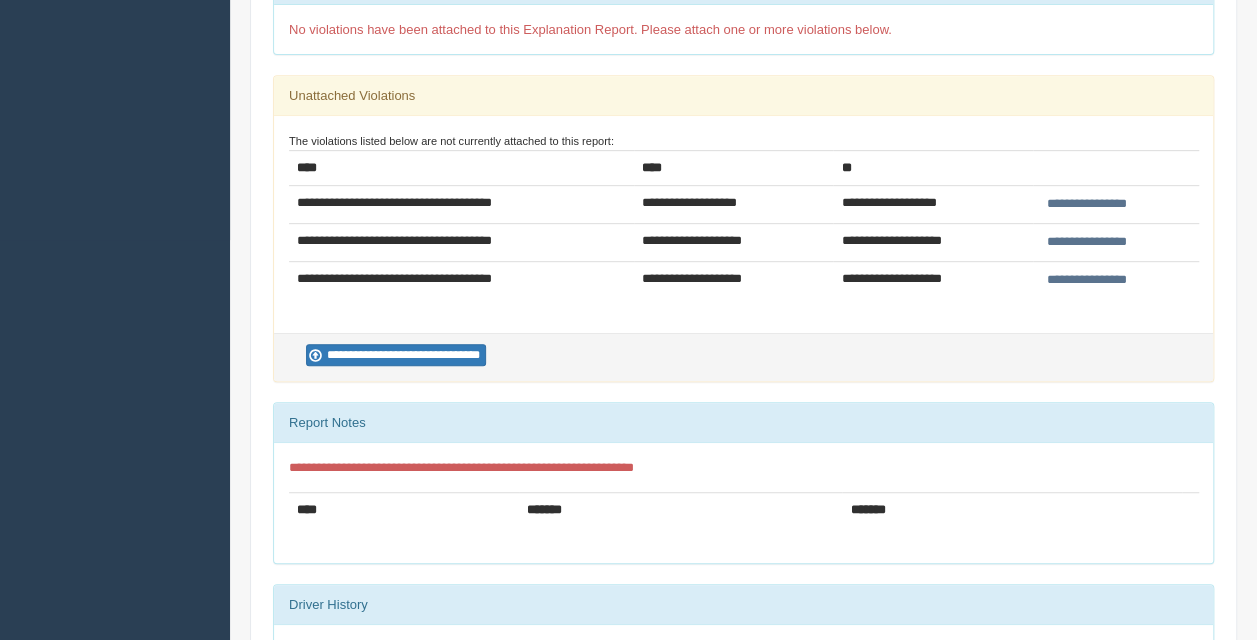 drag, startPoint x: 837, startPoint y: 275, endPoint x: 702, endPoint y: 301, distance: 137.48091 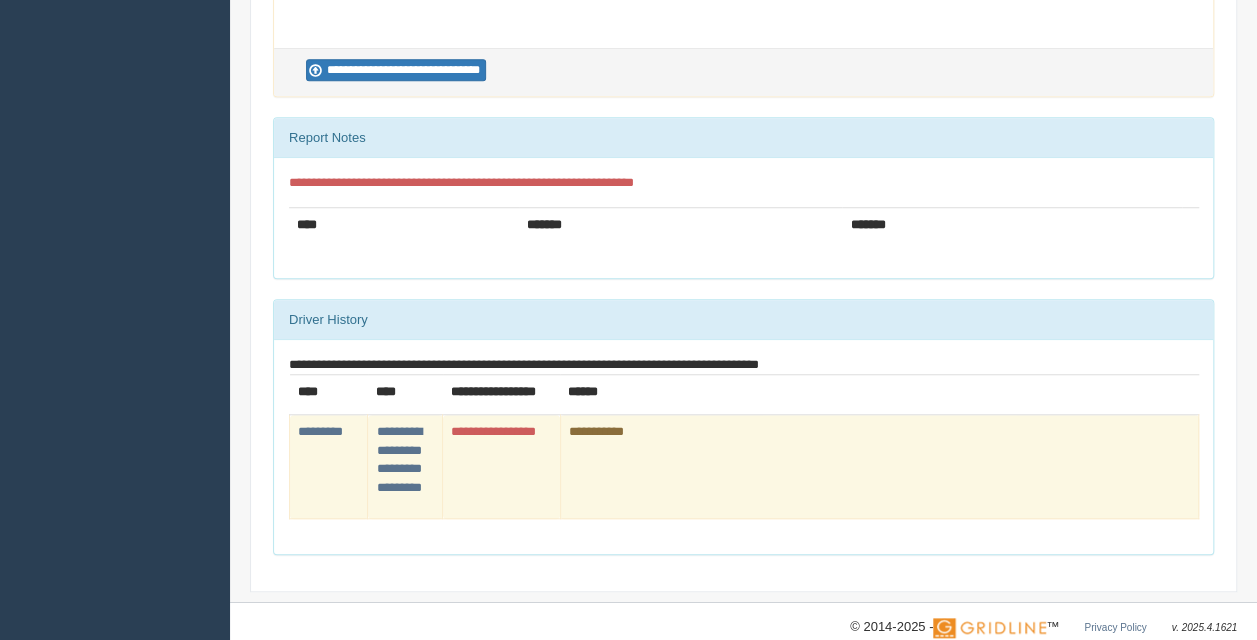 scroll, scrollTop: 708, scrollLeft: 0, axis: vertical 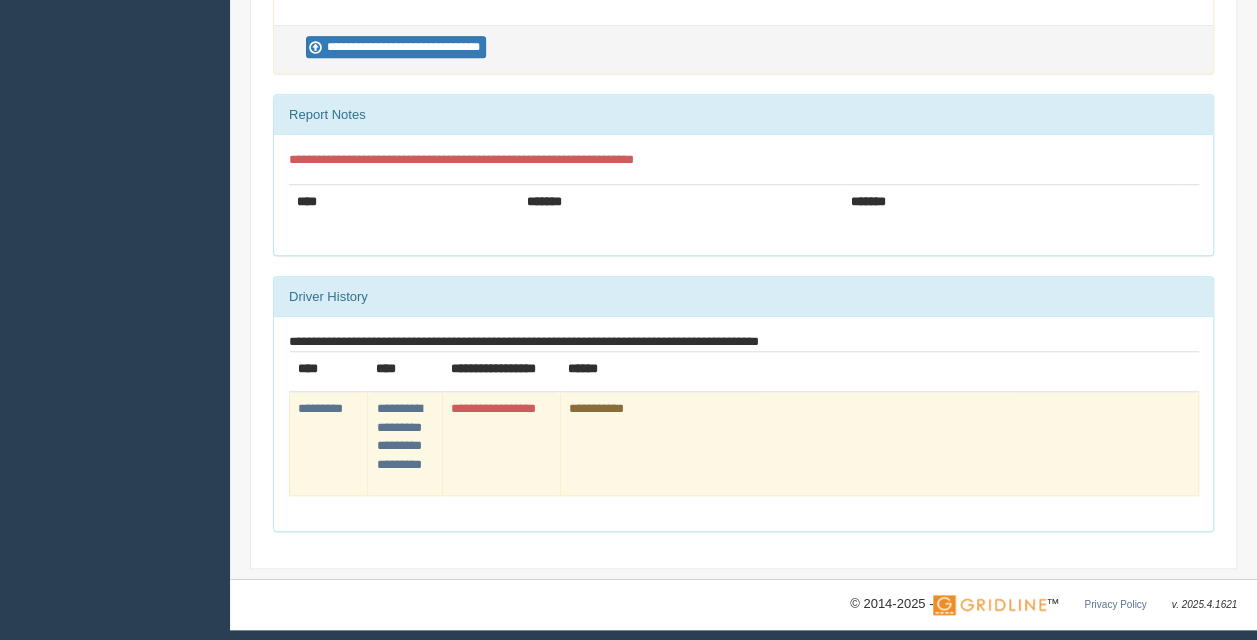 click on "**********" at bounding box center (502, 444) 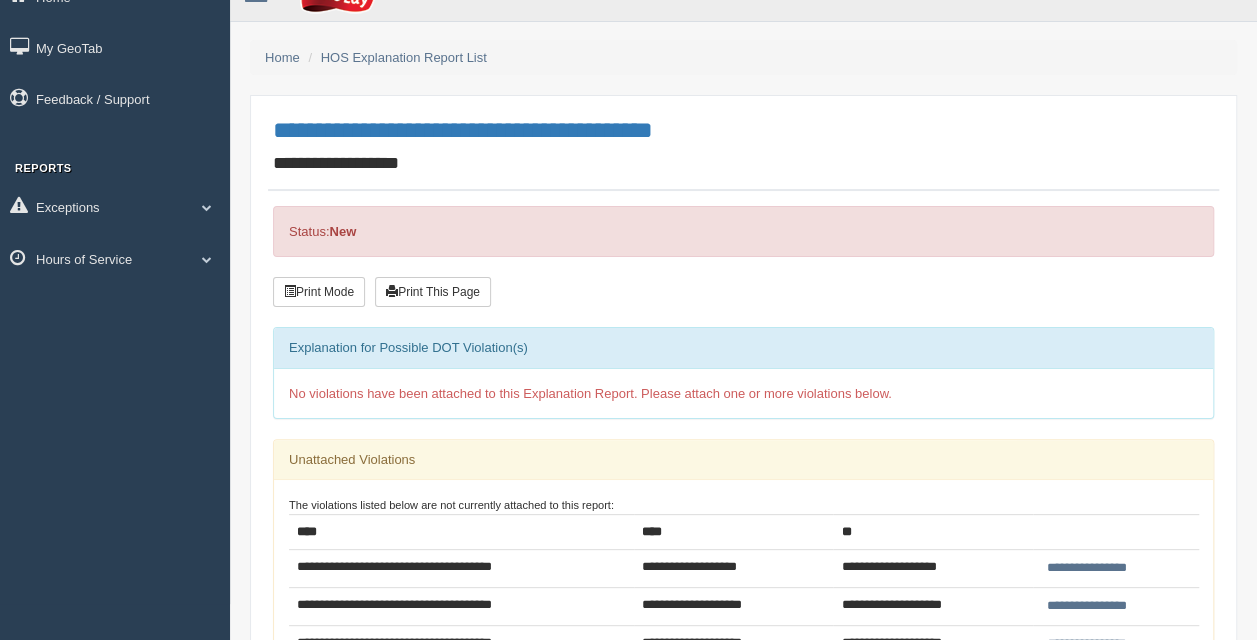 scroll, scrollTop: 8, scrollLeft: 0, axis: vertical 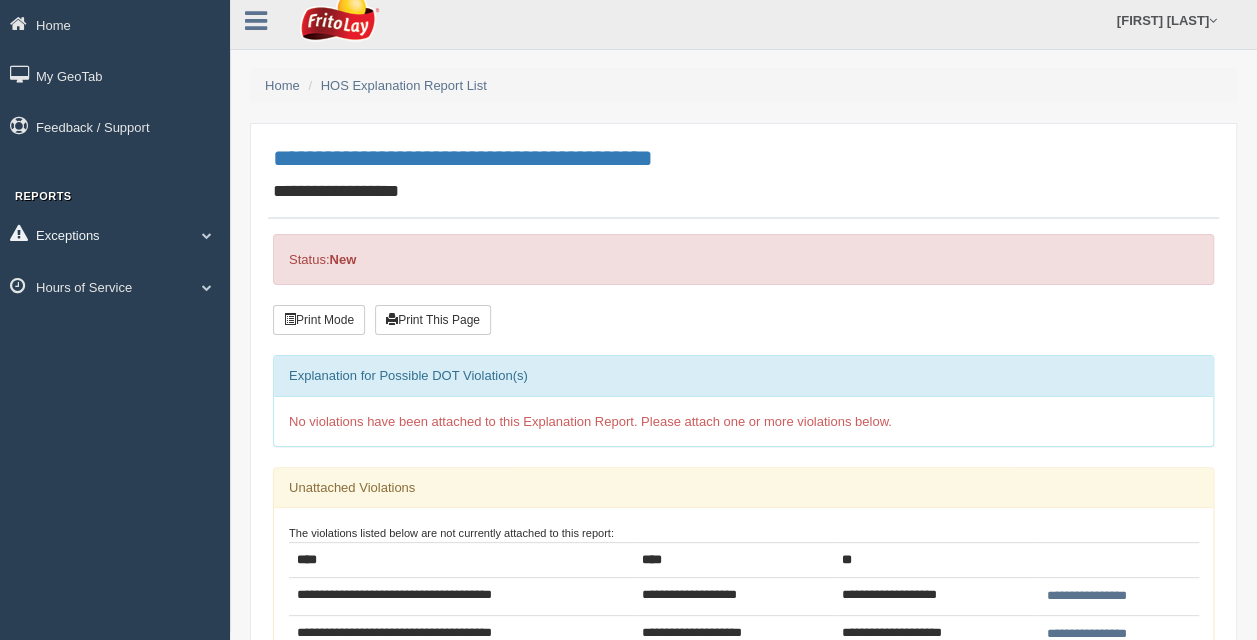 click on "Exceptions" at bounding box center (115, 24) 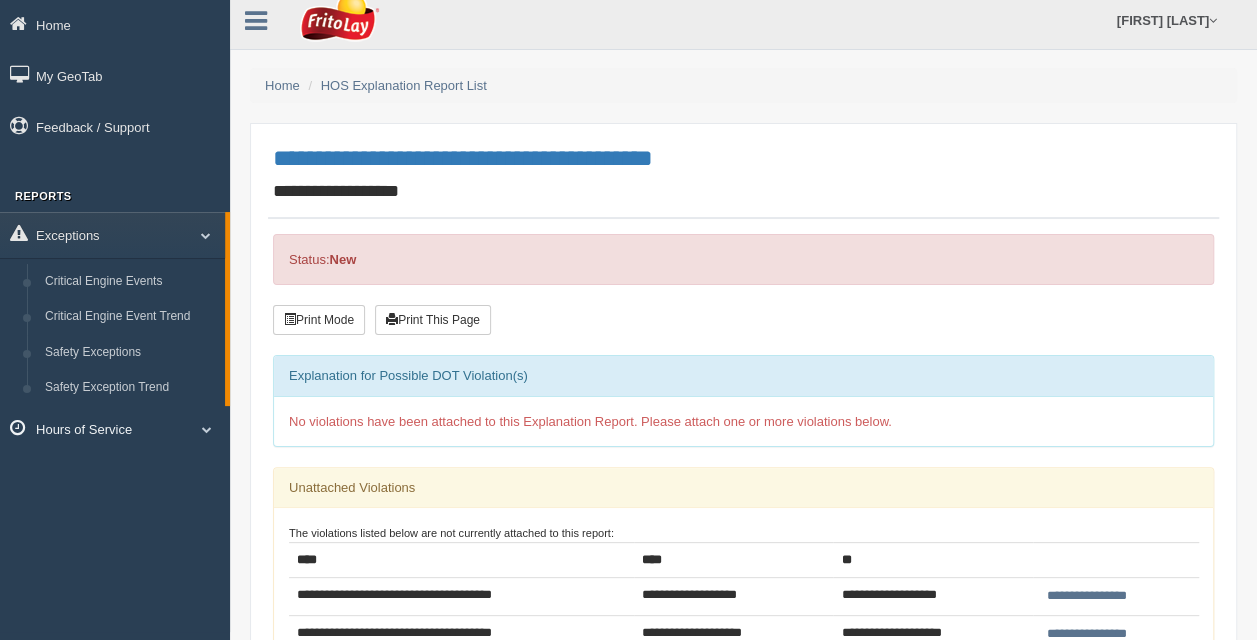click on "Hours of Service" at bounding box center (115, 24) 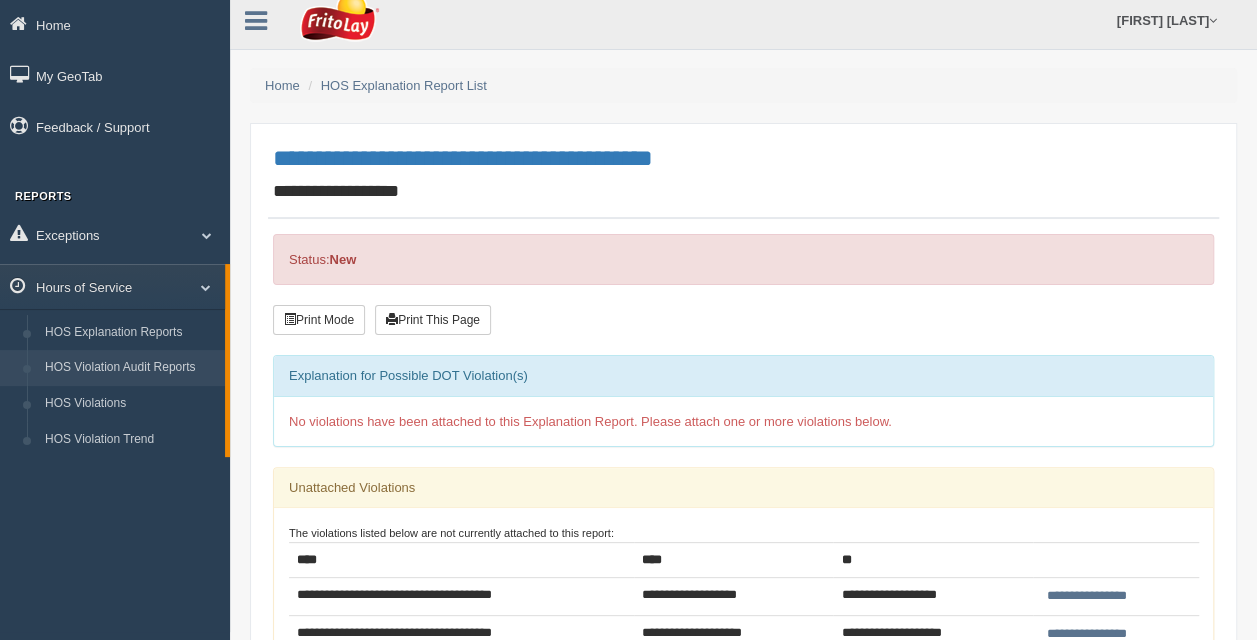 click on "HOS Violation Audit Reports" at bounding box center (130, 368) 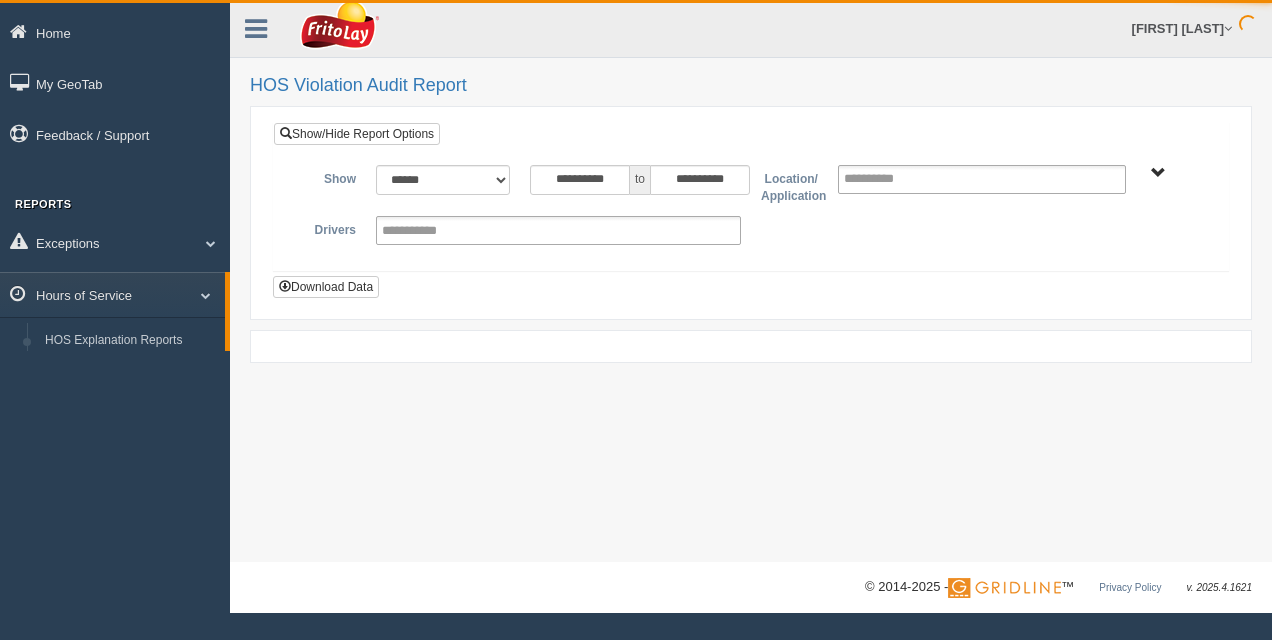 scroll, scrollTop: 0, scrollLeft: 0, axis: both 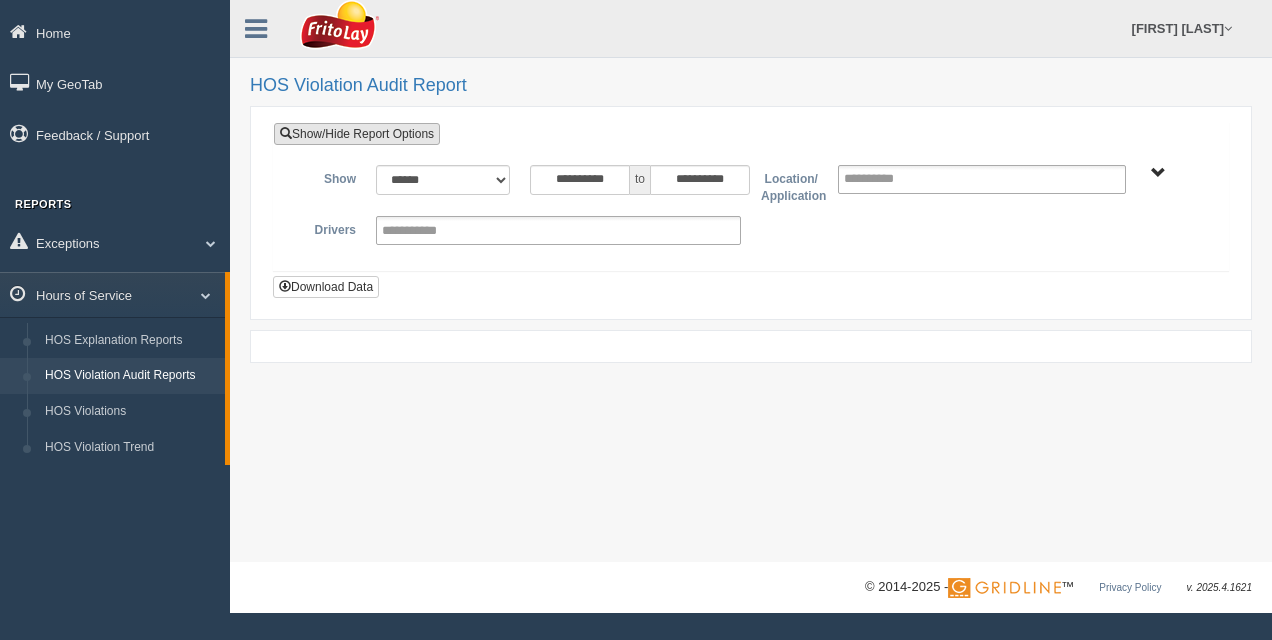click on "Show/Hide Report Options" at bounding box center [357, 134] 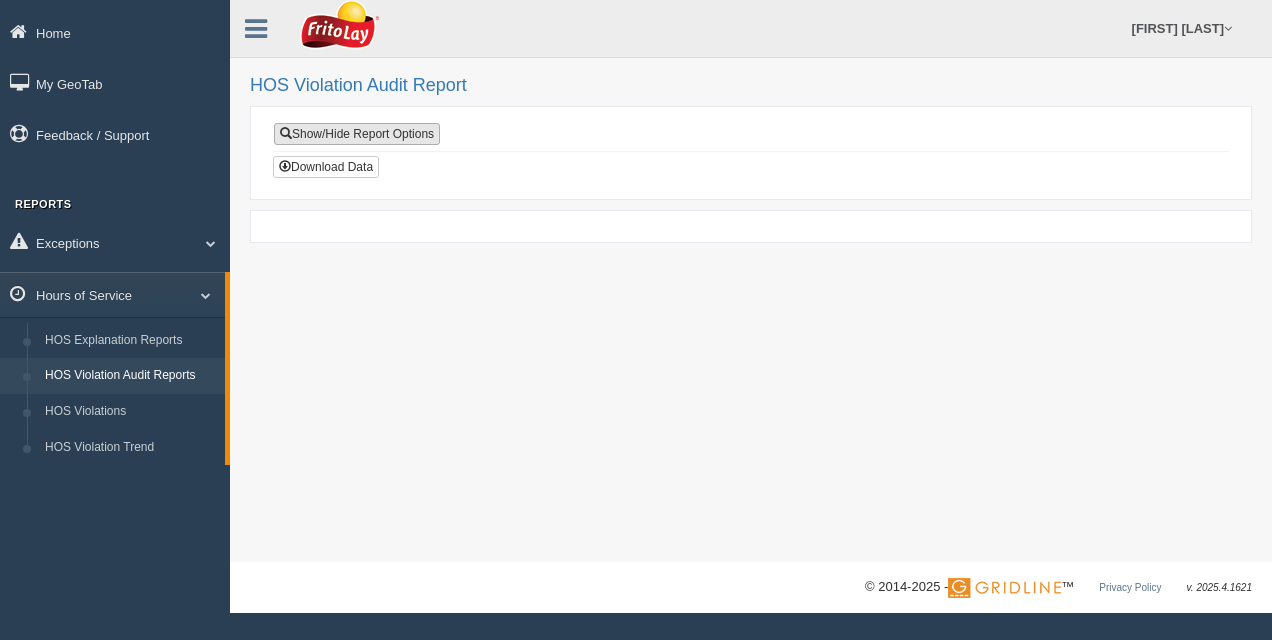 click on "Show/Hide Report Options" at bounding box center [357, 134] 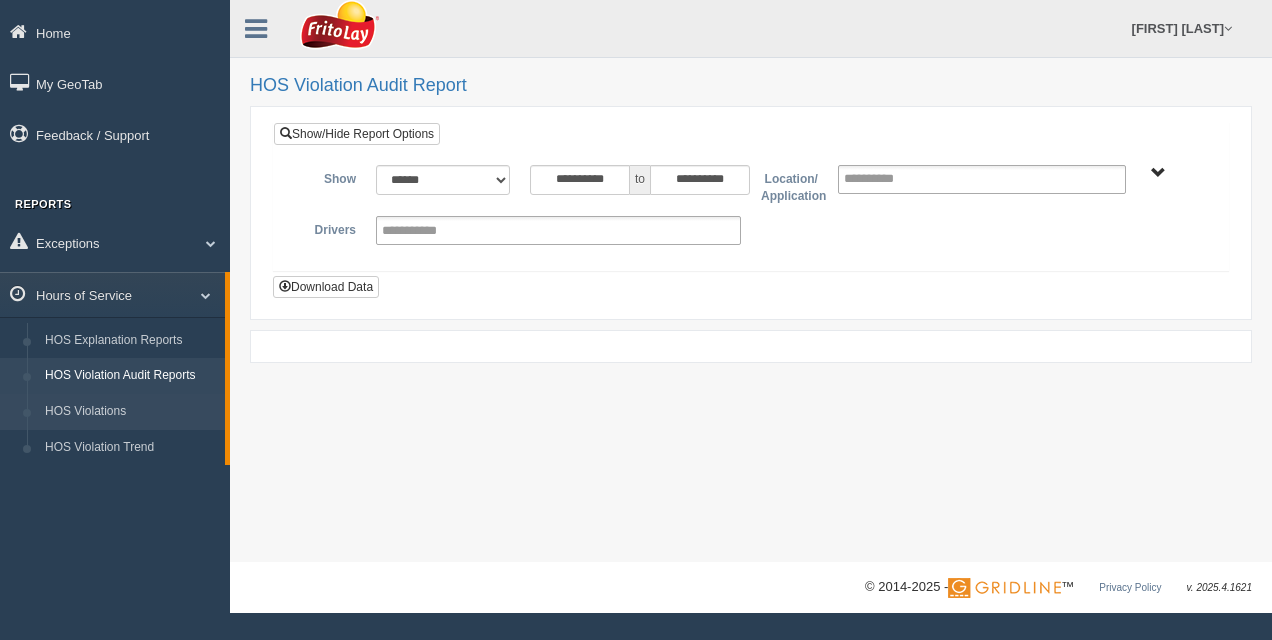 click on "HOS Violations" at bounding box center [130, 412] 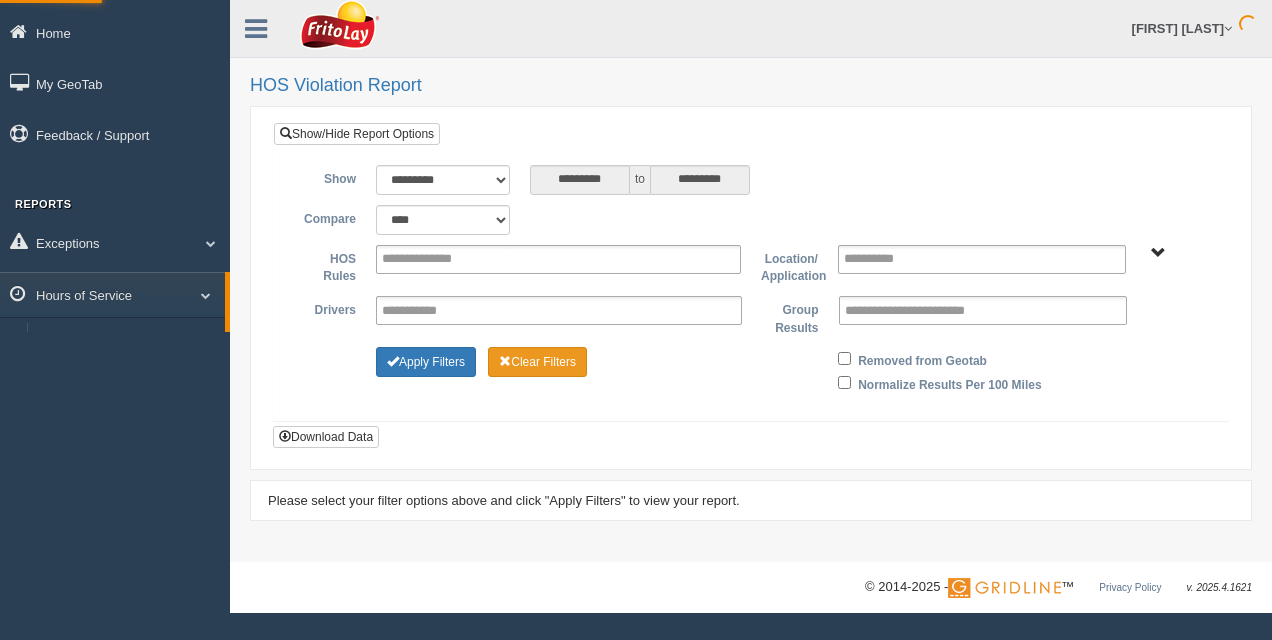 scroll, scrollTop: 0, scrollLeft: 0, axis: both 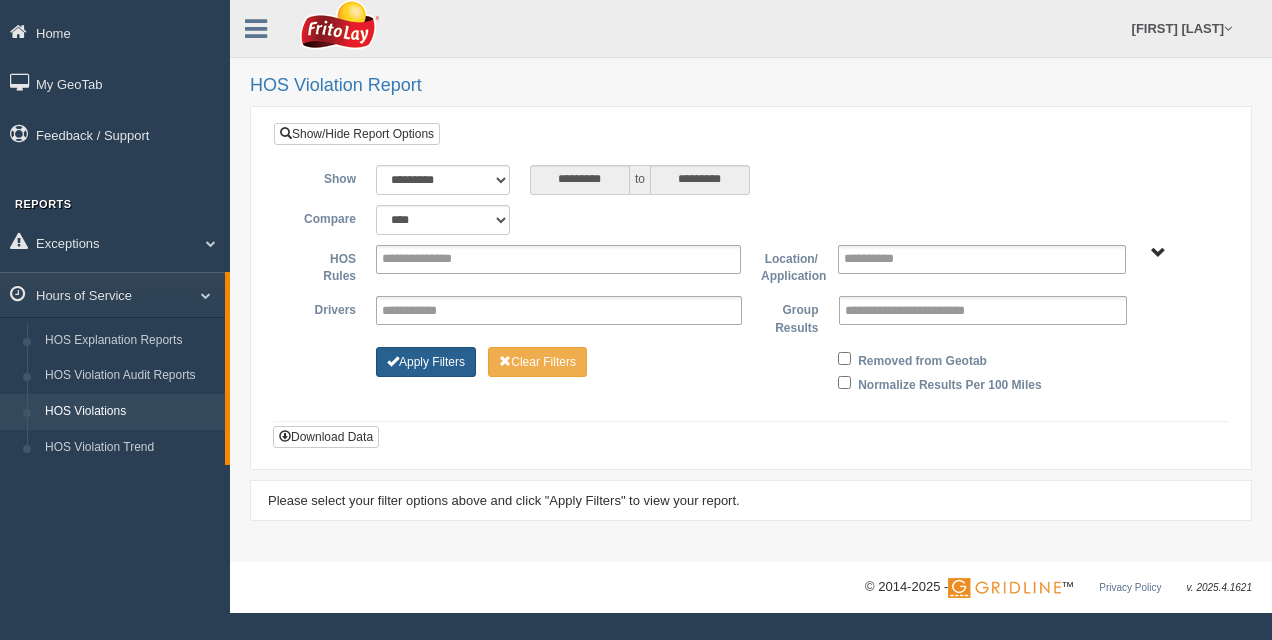 click on "Apply Filters" at bounding box center [426, 362] 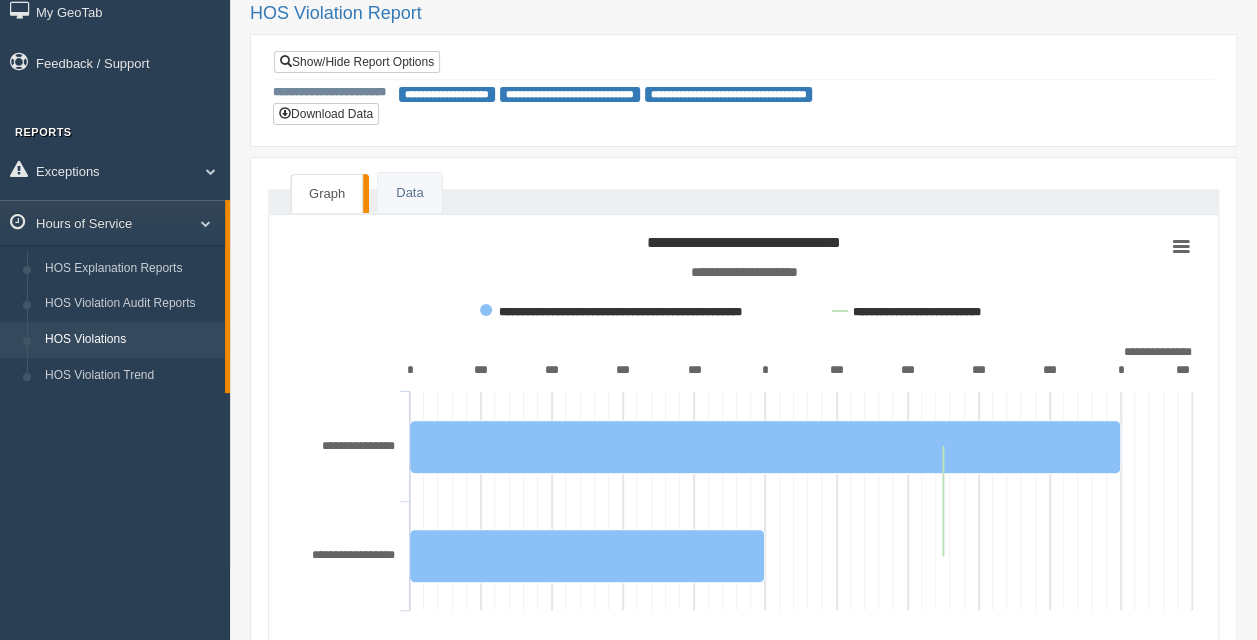 scroll, scrollTop: 0, scrollLeft: 0, axis: both 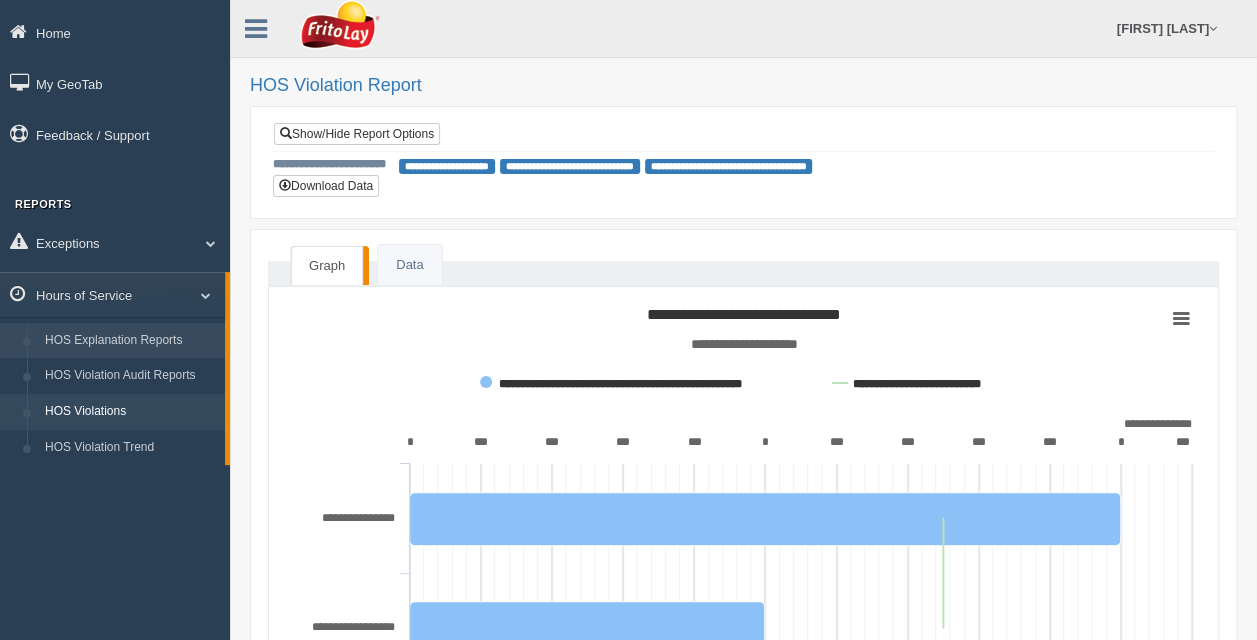 click on "HOS Explanation Reports" at bounding box center [130, 341] 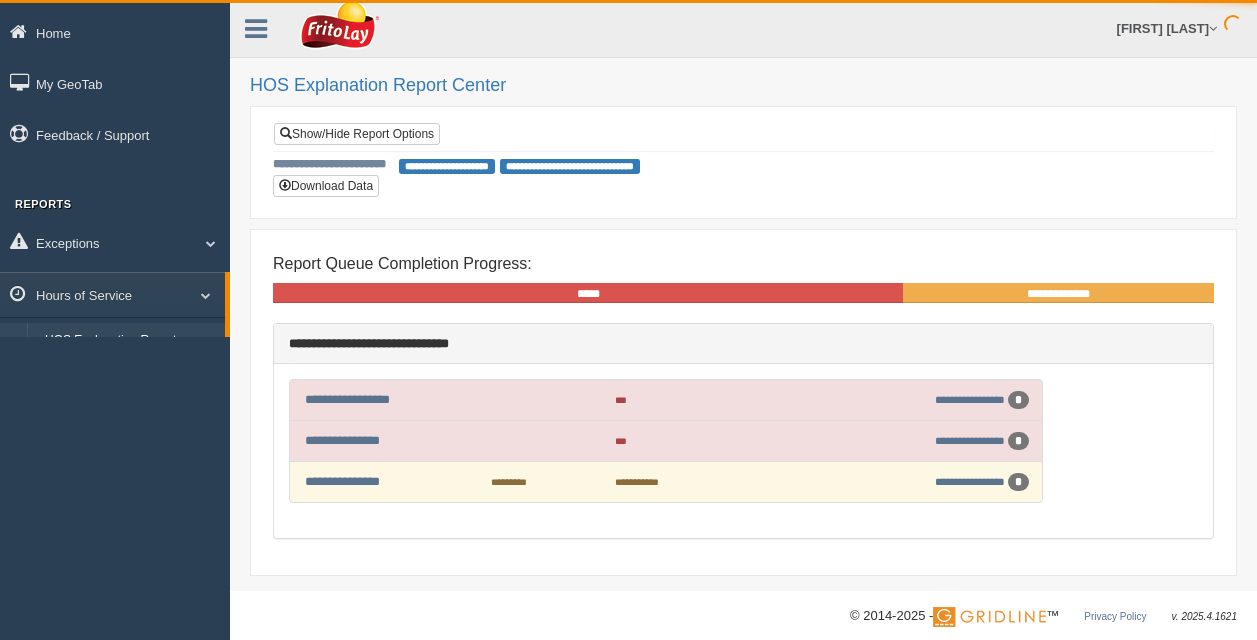 scroll, scrollTop: 0, scrollLeft: 0, axis: both 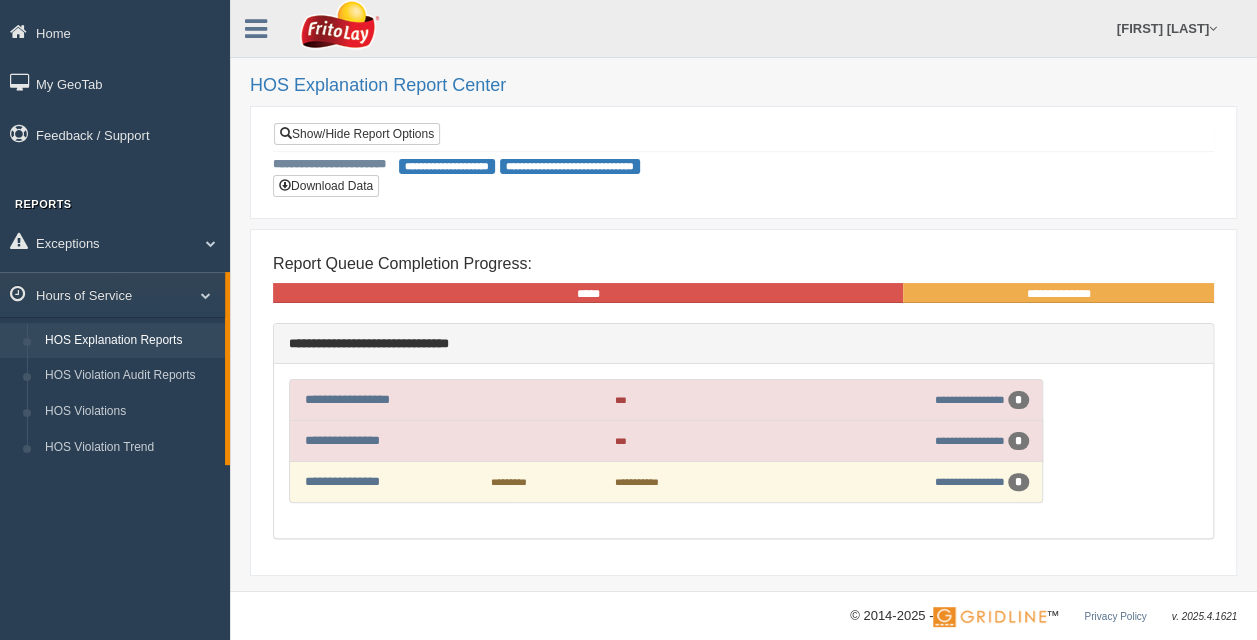 click on "*" at bounding box center (1018, 482) 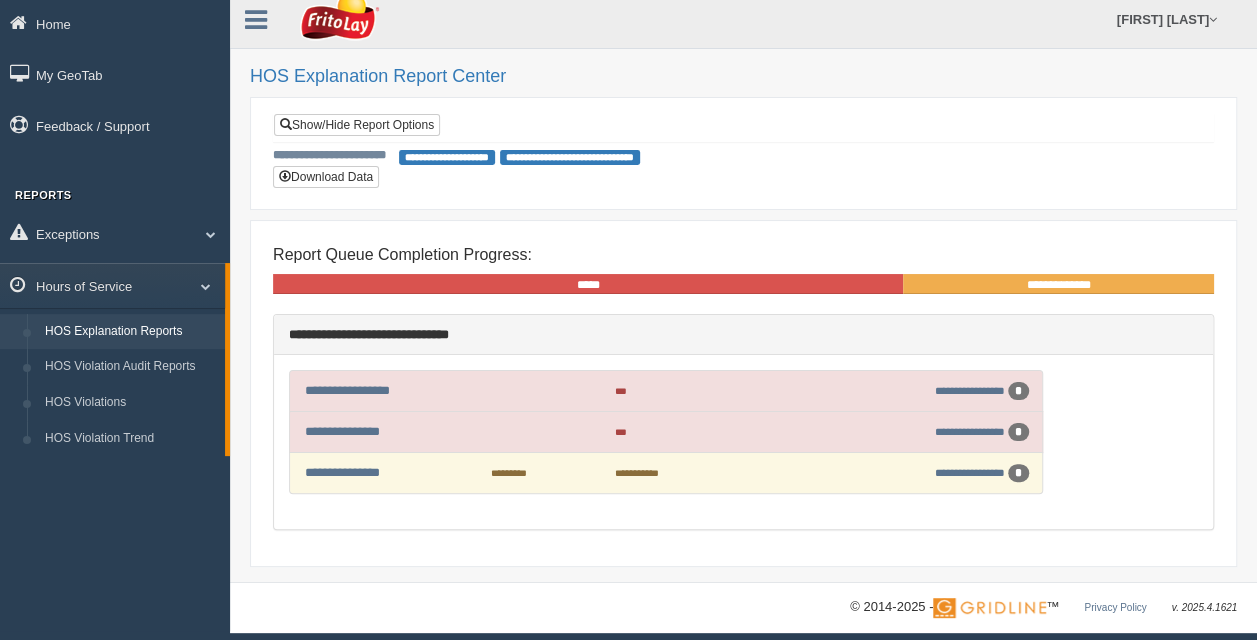 scroll, scrollTop: 14, scrollLeft: 0, axis: vertical 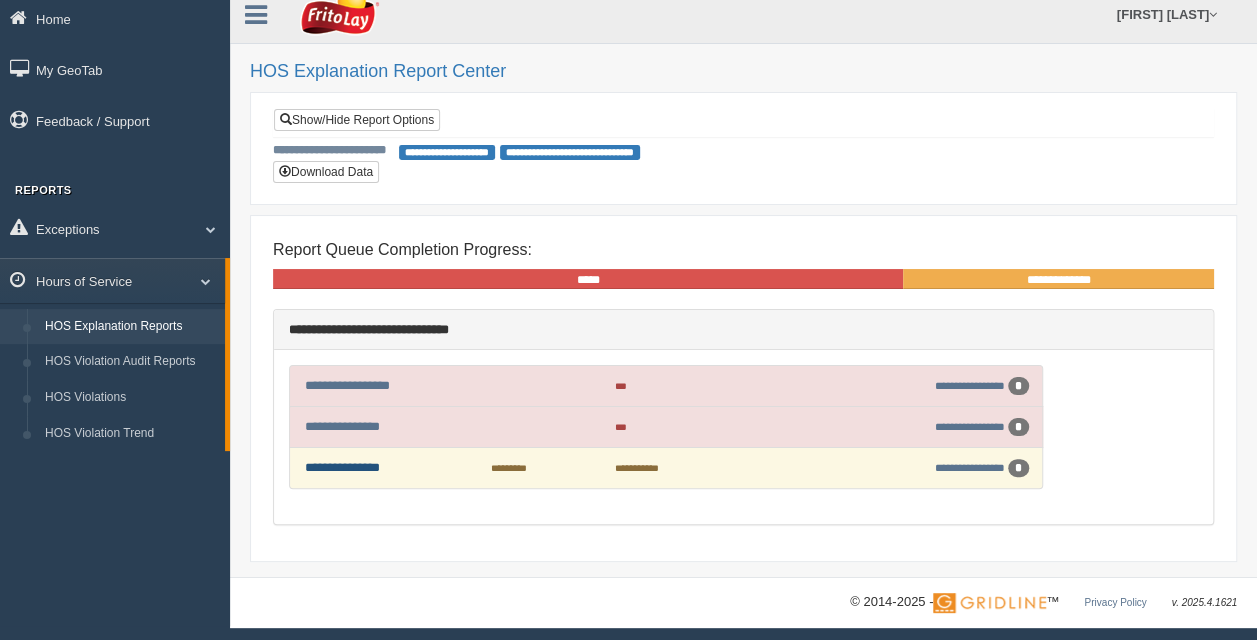 click on "**********" at bounding box center (342, 467) 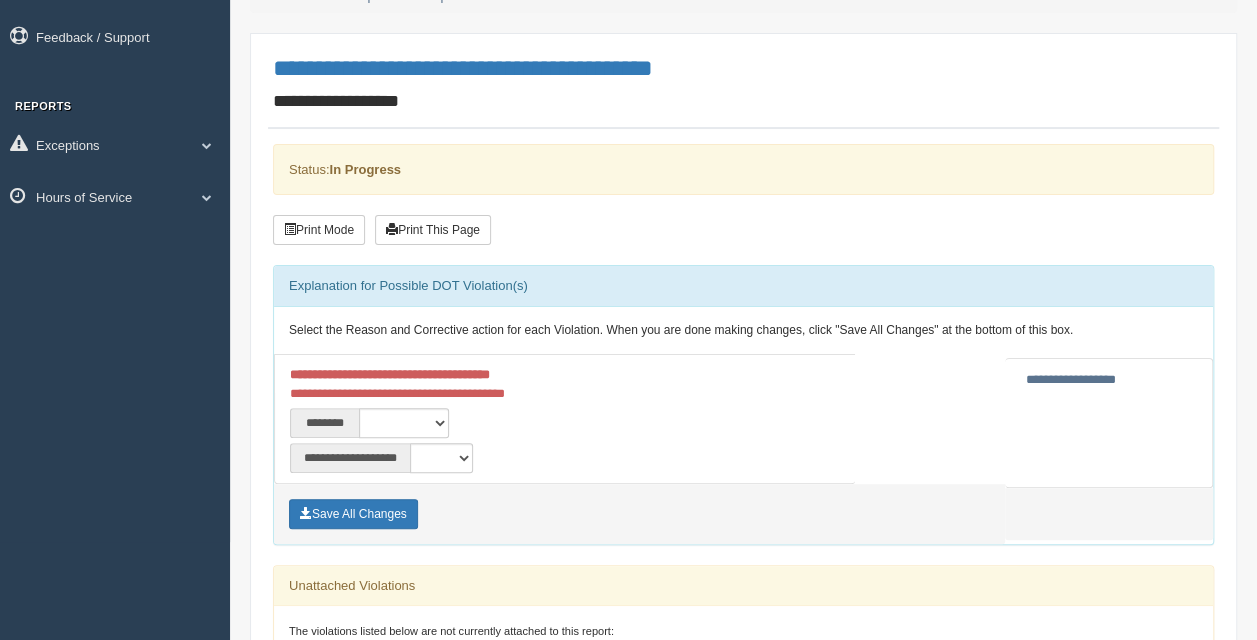 scroll, scrollTop: 300, scrollLeft: 0, axis: vertical 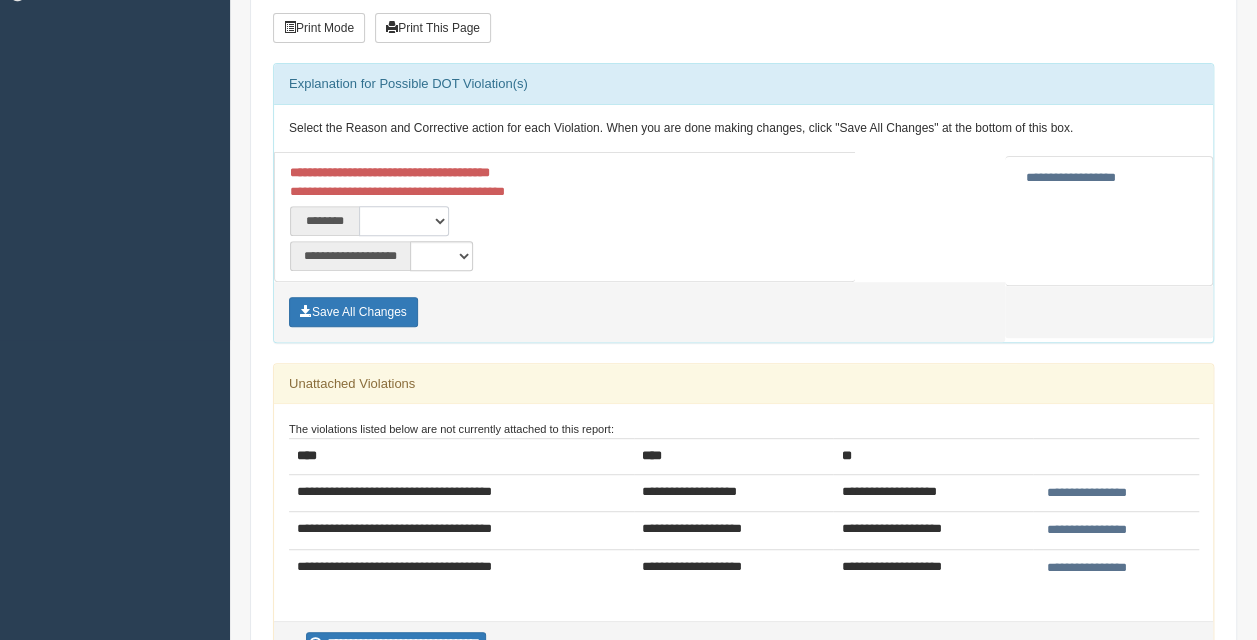 click on "**********" at bounding box center (404, 221) 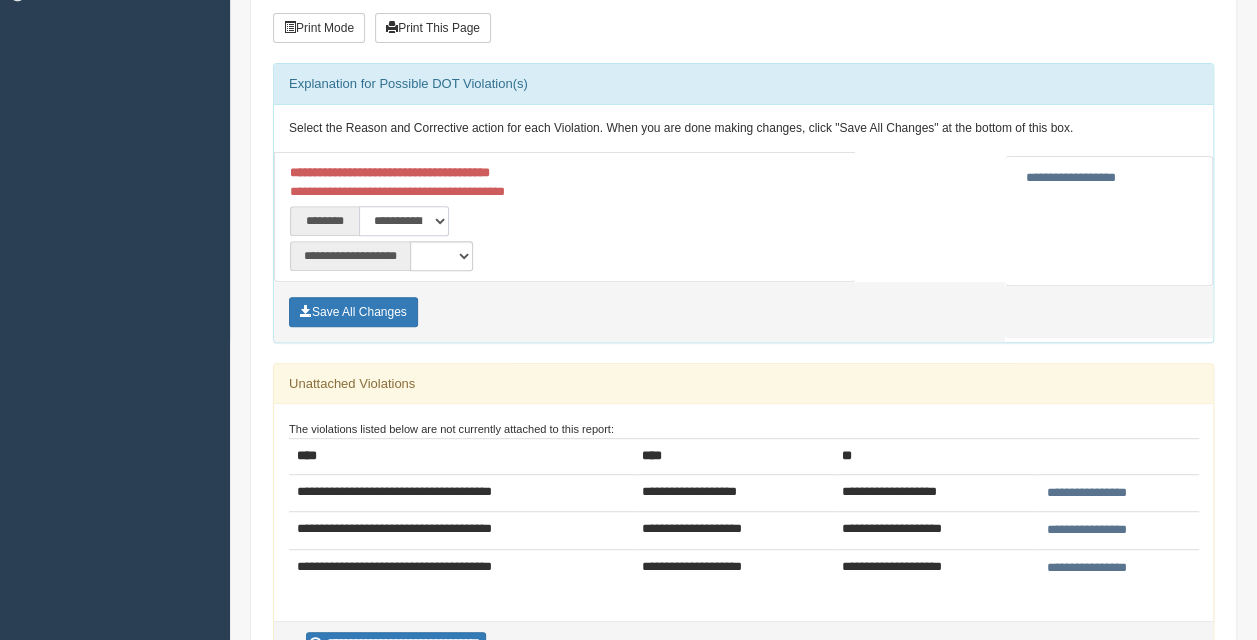 click on "**********" at bounding box center (404, 221) 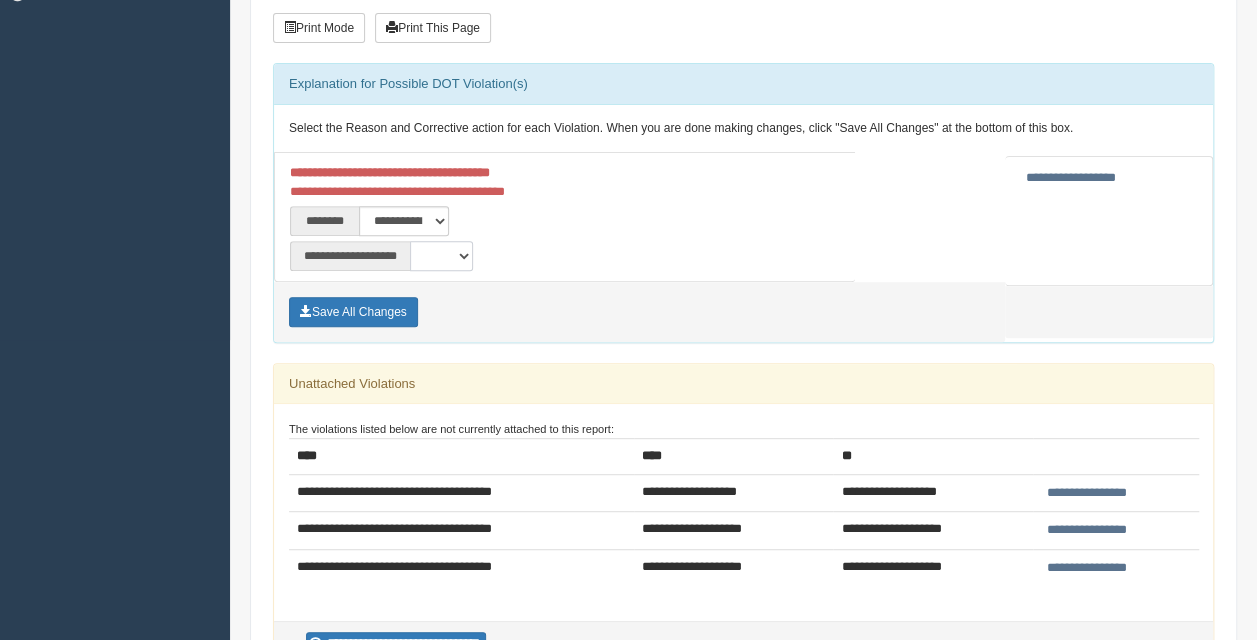 click on "**********" at bounding box center [441, 256] 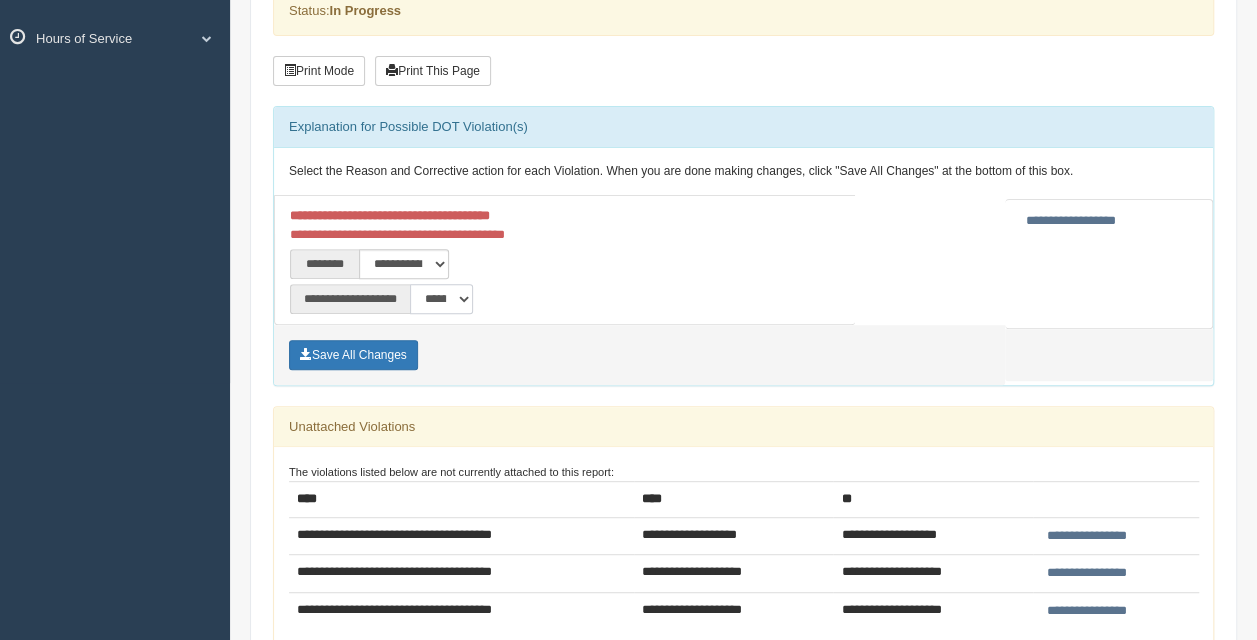scroll, scrollTop: 252, scrollLeft: 0, axis: vertical 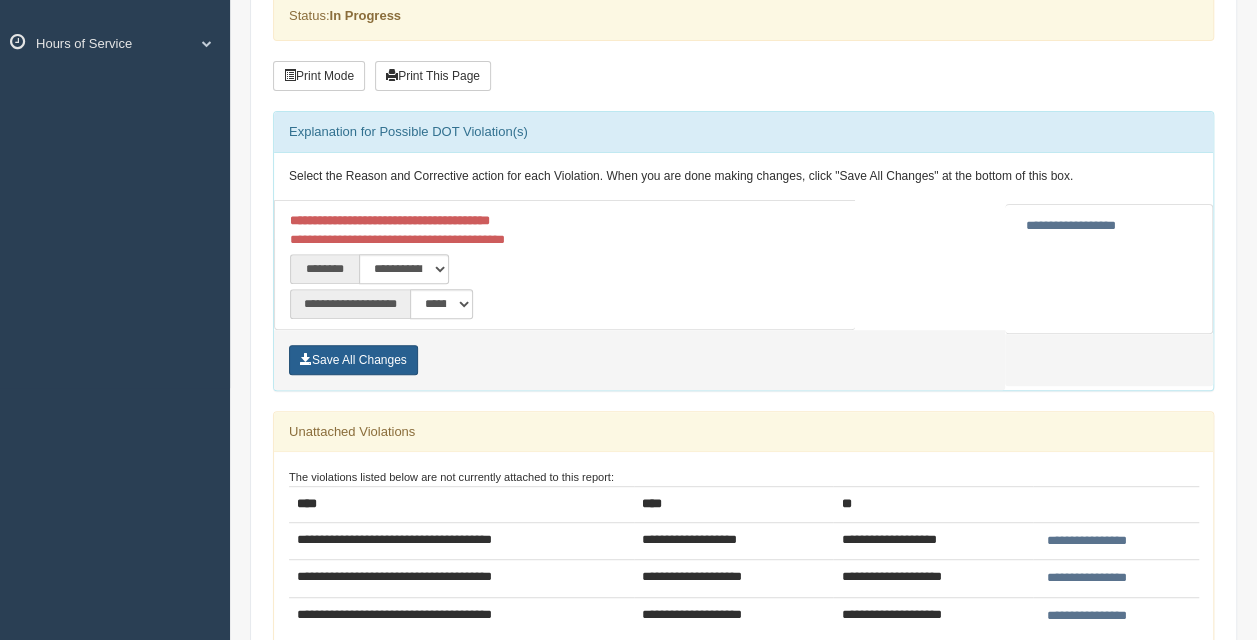 click on "Save All Changes" at bounding box center [353, 360] 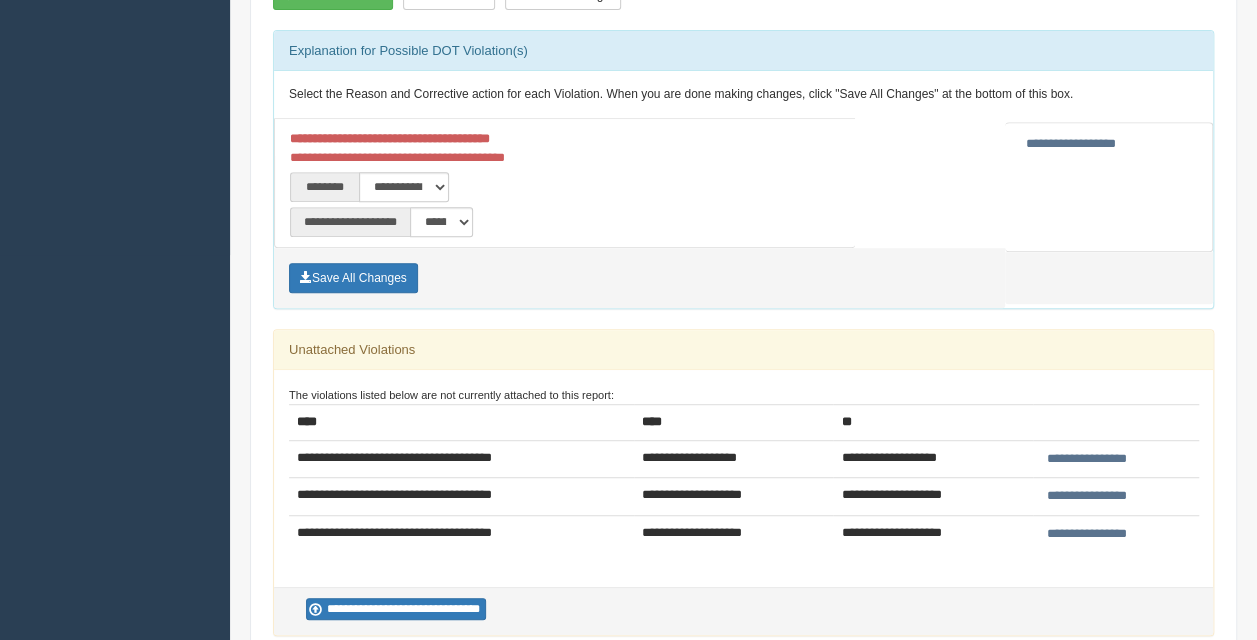 scroll, scrollTop: 400, scrollLeft: 0, axis: vertical 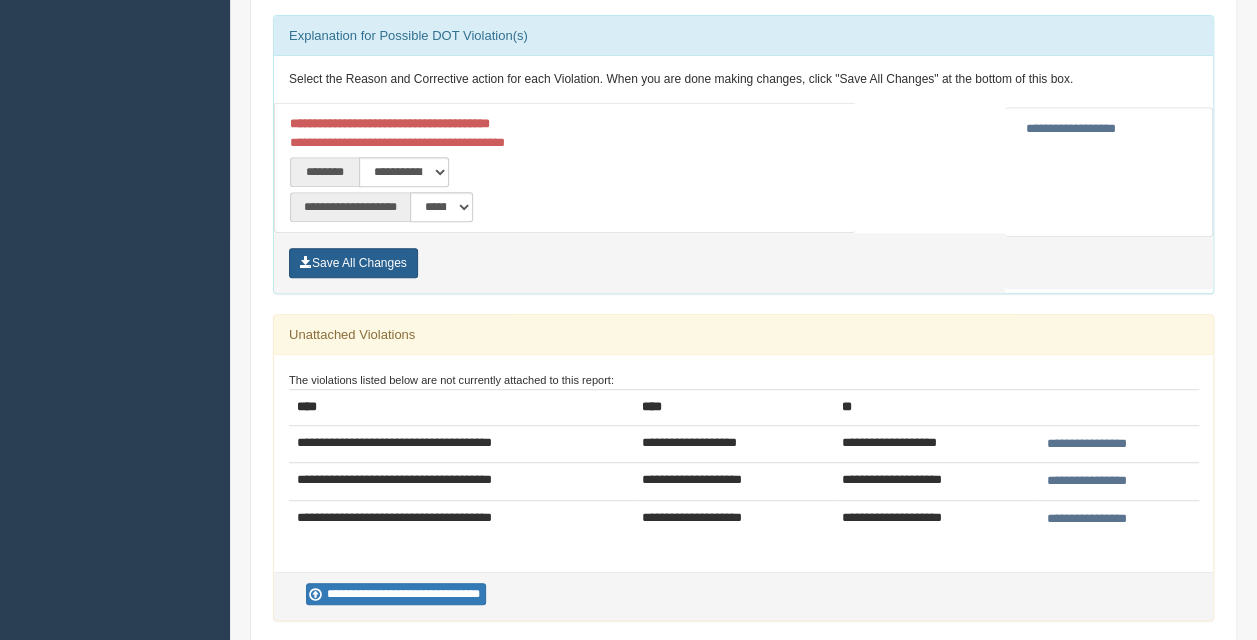 click on "Save All Changes" at bounding box center (353, 263) 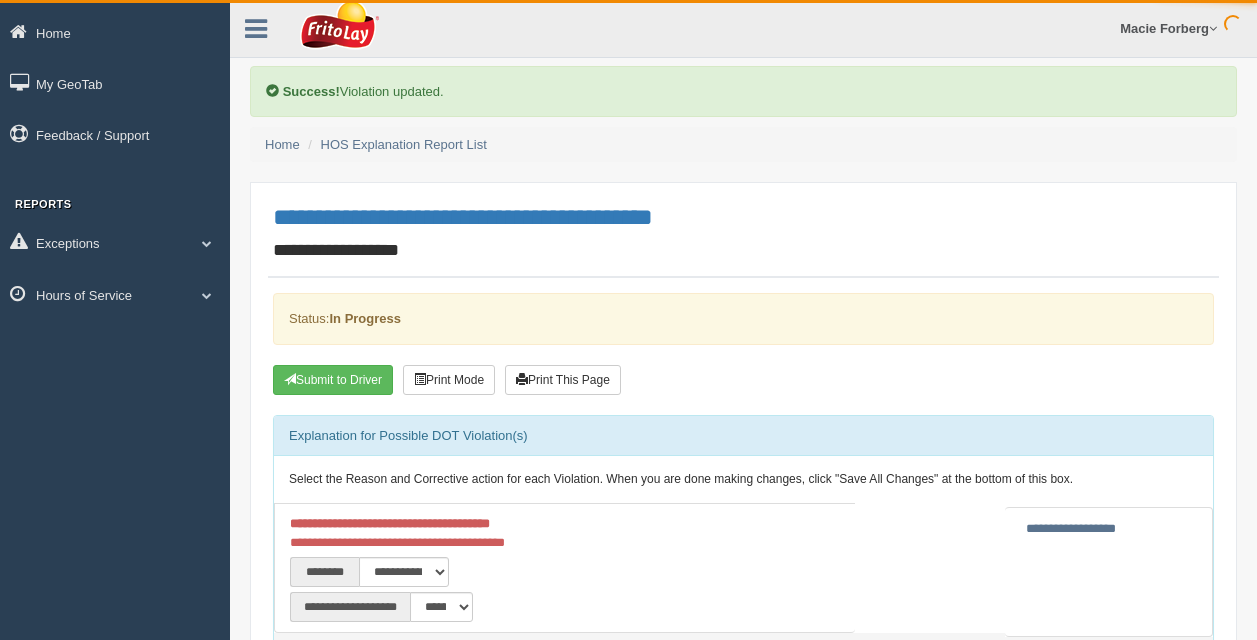 scroll, scrollTop: 0, scrollLeft: 0, axis: both 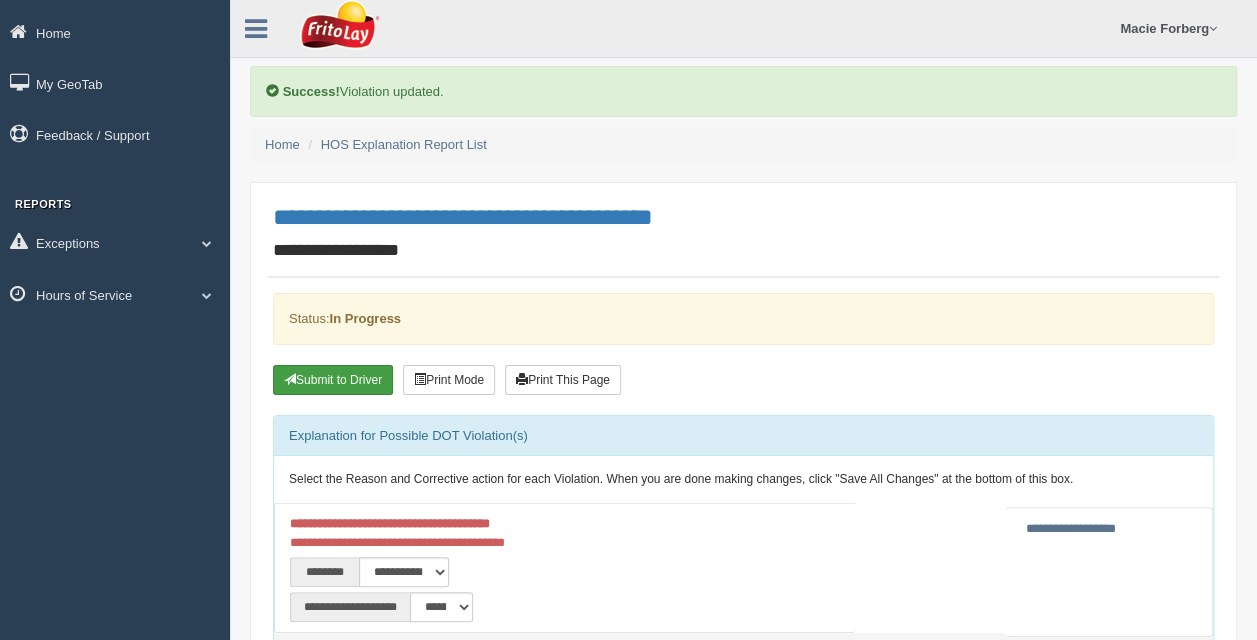 click on "Submit to Driver" at bounding box center (333, 380) 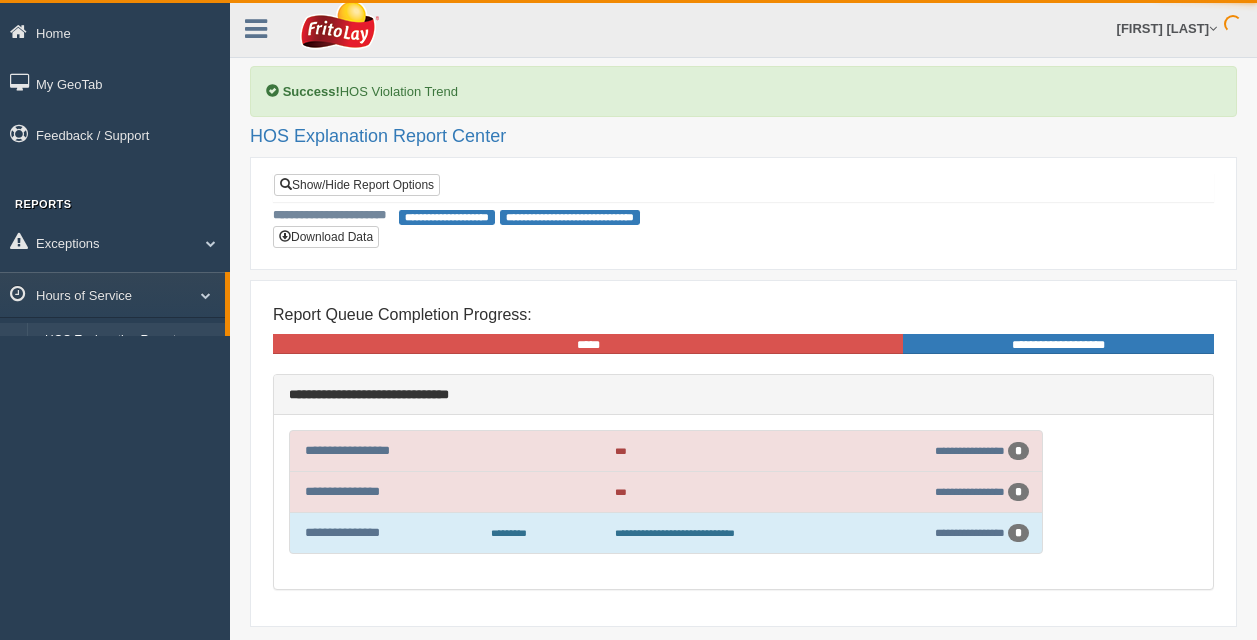 scroll, scrollTop: 0, scrollLeft: 0, axis: both 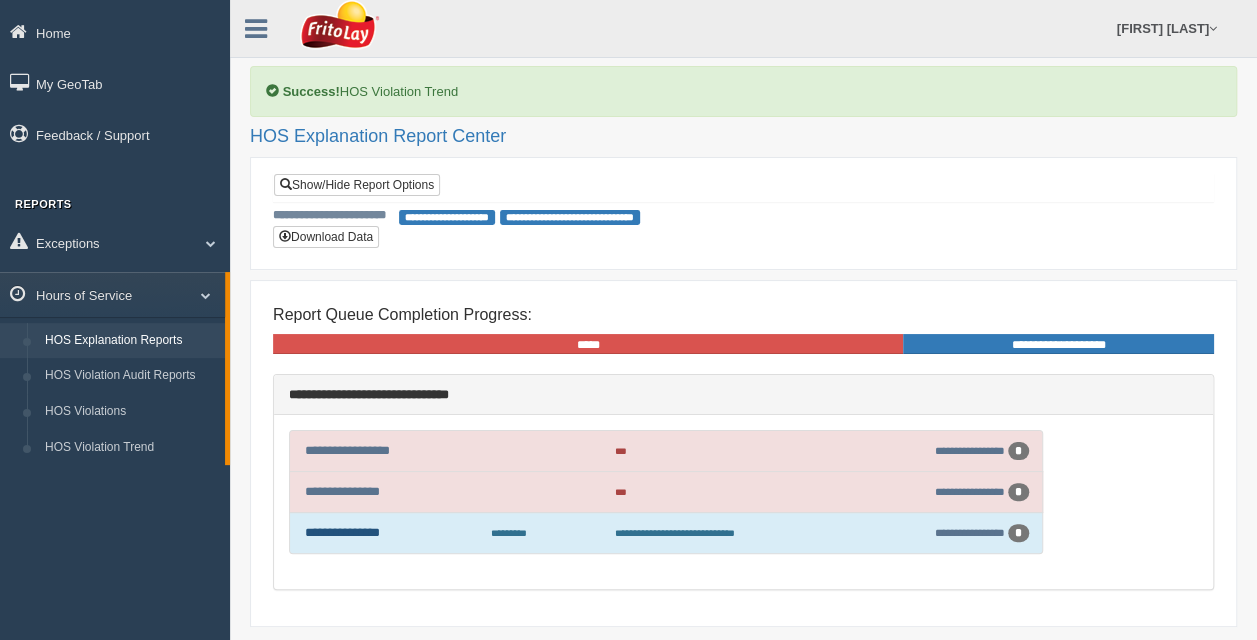 click on "**********" at bounding box center [342, 532] 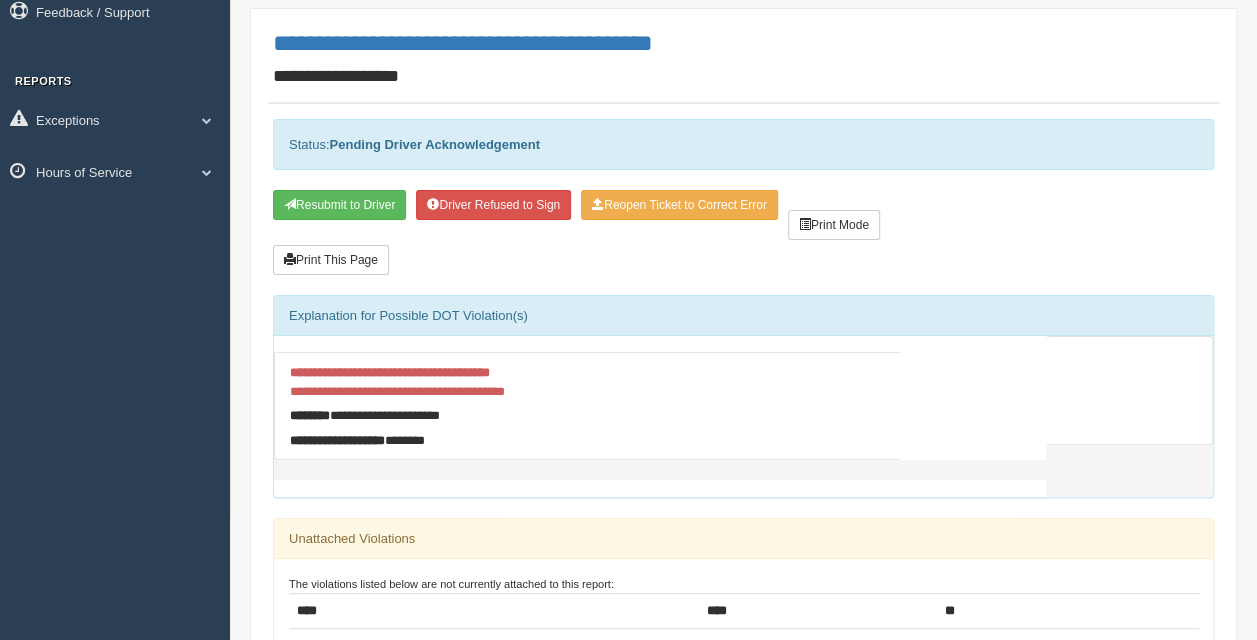 scroll, scrollTop: 0, scrollLeft: 0, axis: both 